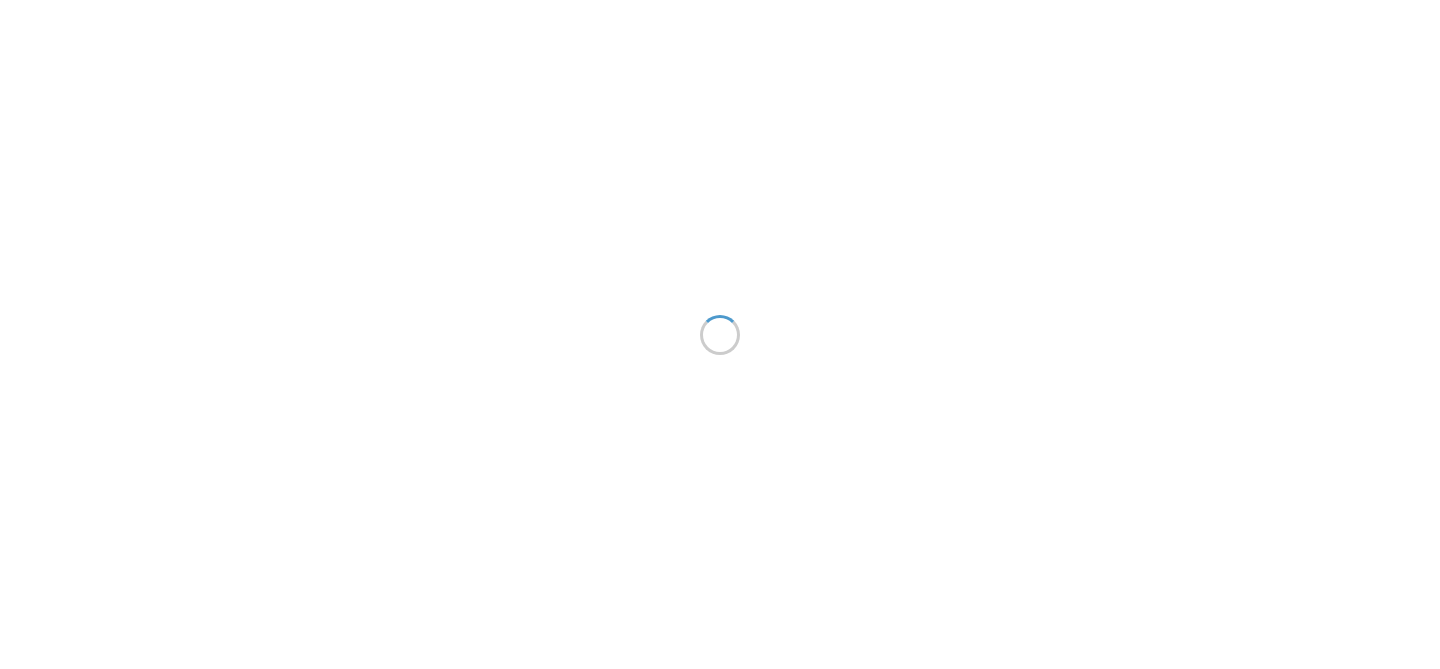 scroll, scrollTop: 0, scrollLeft: 0, axis: both 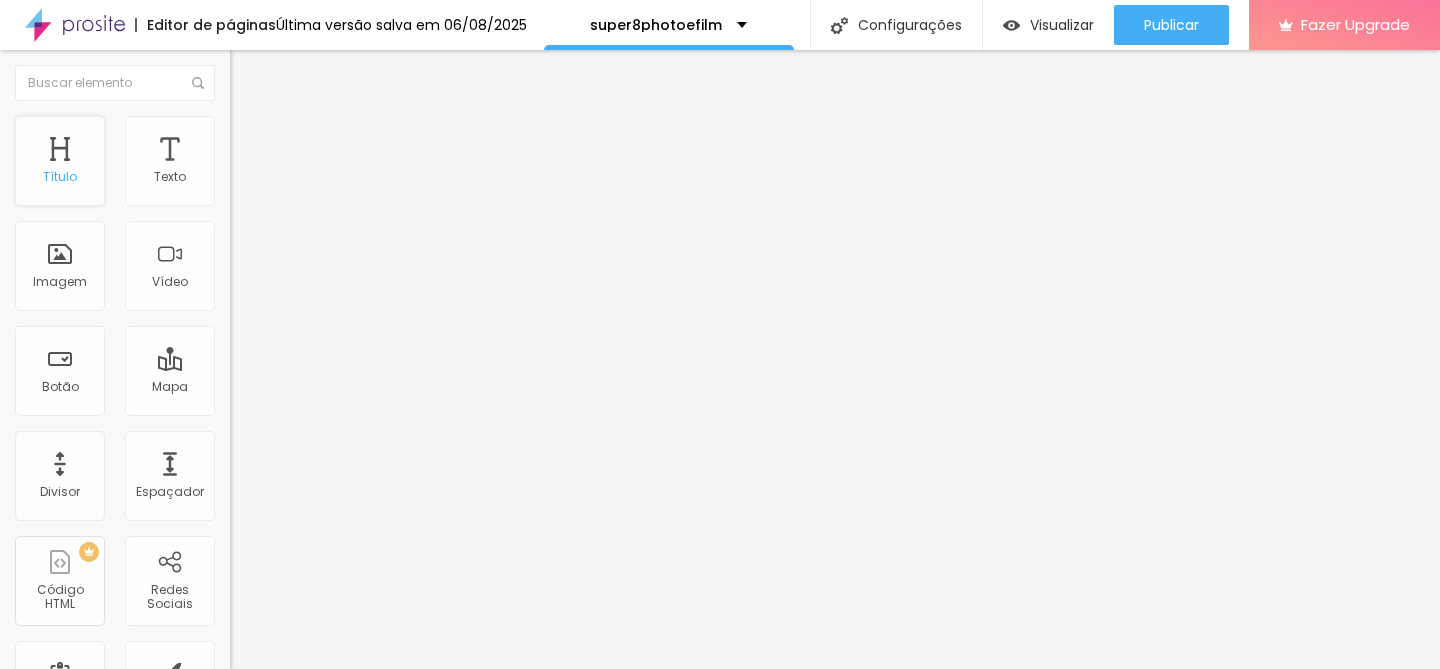 click on "Título" at bounding box center [60, 161] 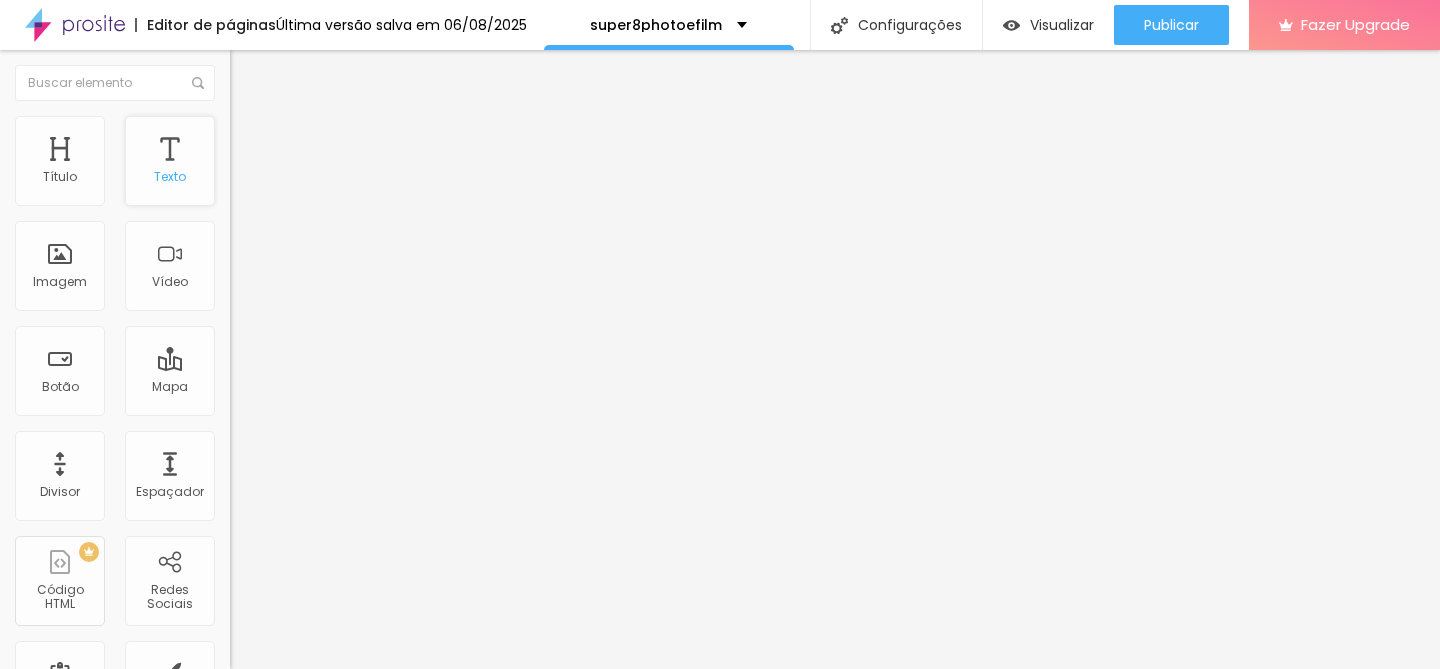 click on "Texto" at bounding box center [170, 161] 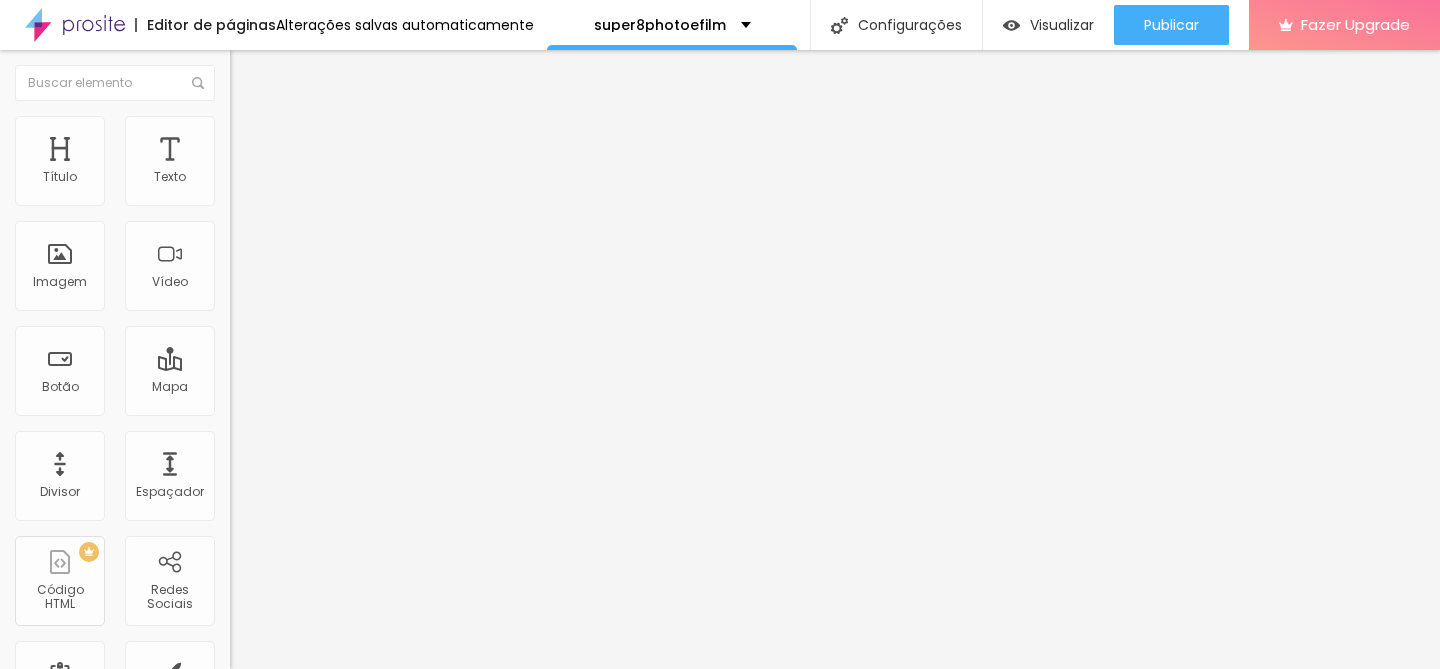 click on "Estilo" at bounding box center [263, 129] 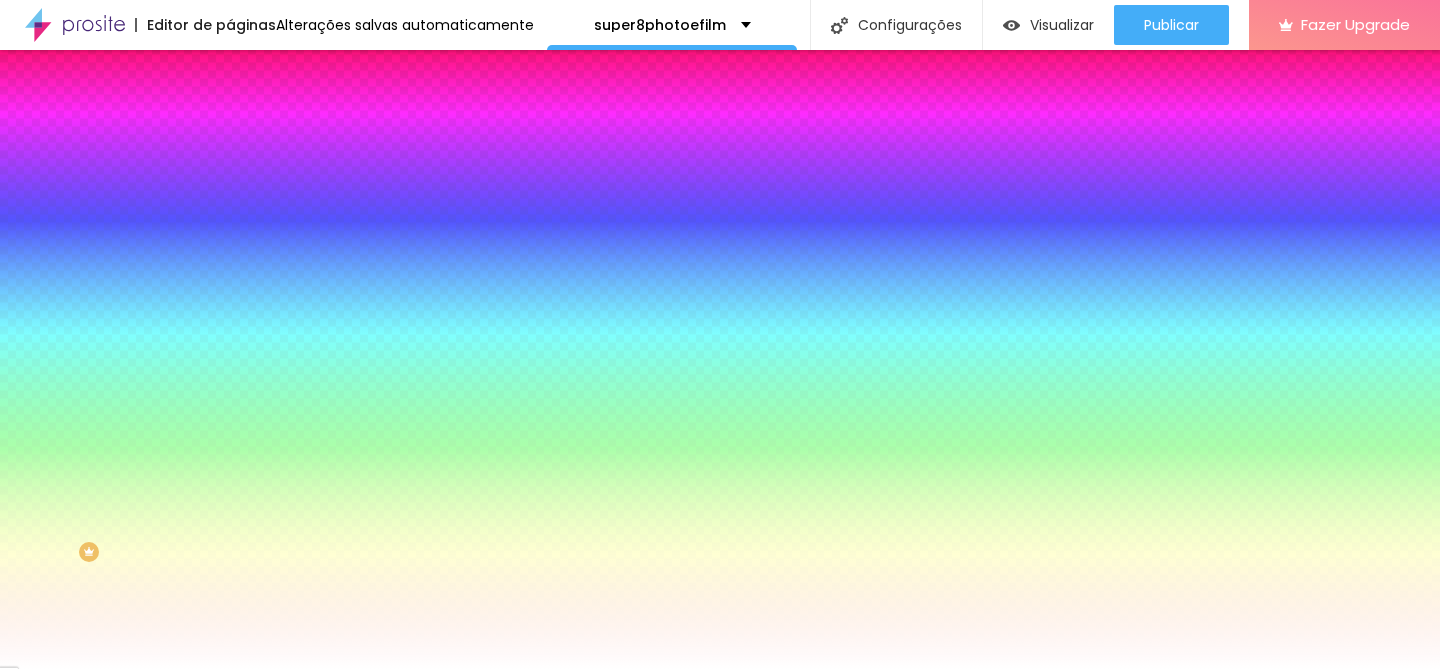 click on "Avançado" at bounding box center (345, 146) 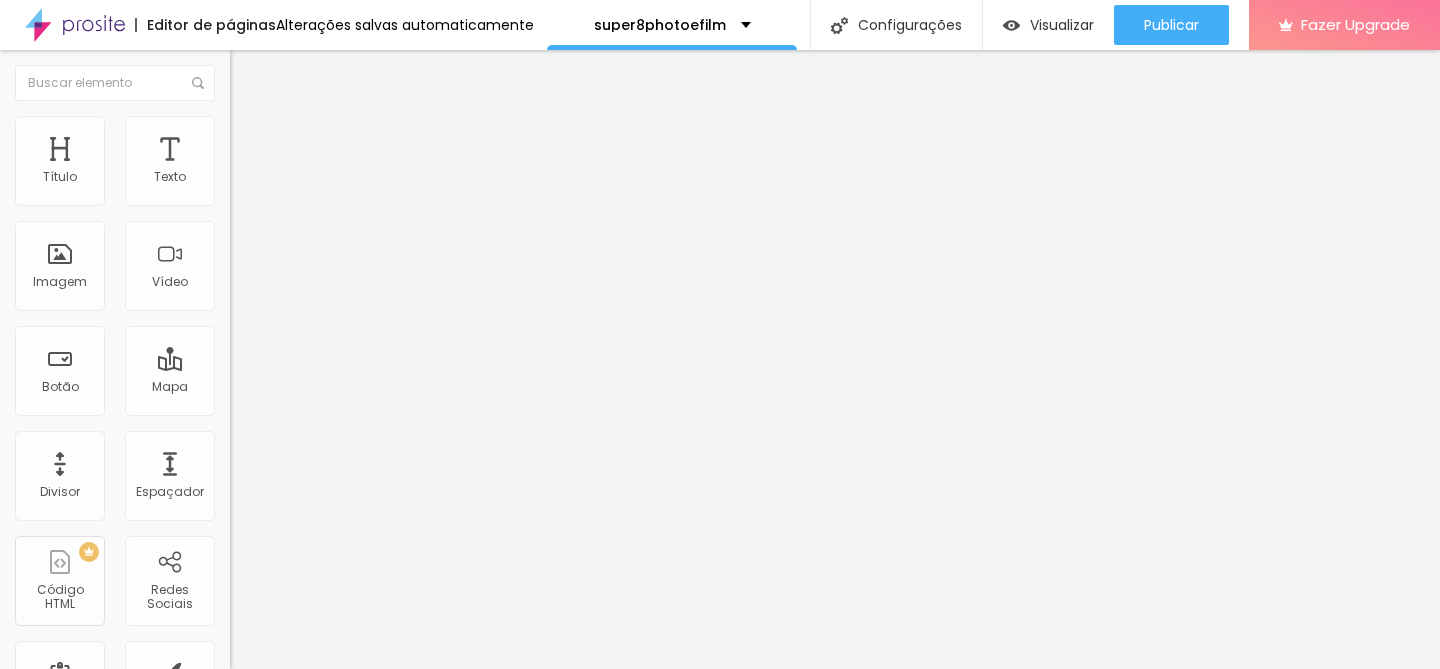 click at bounding box center [350, 461] 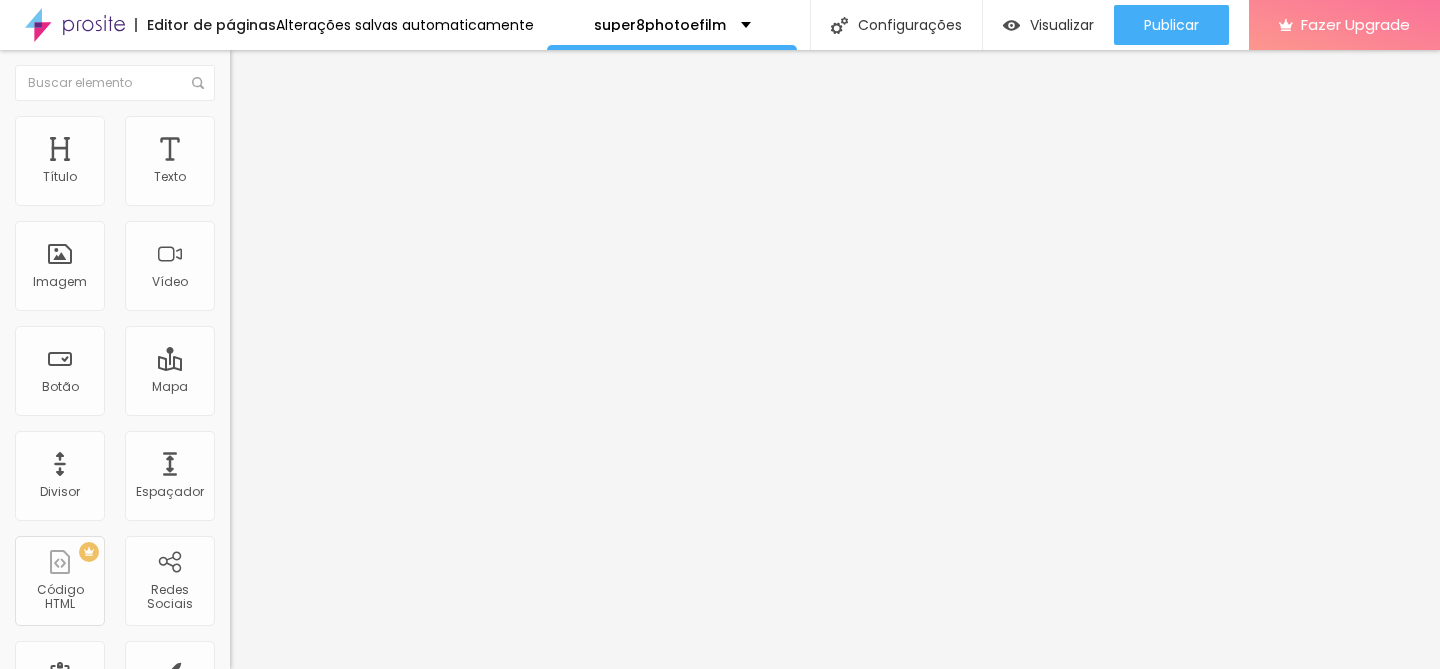 click on "Subindo 1/1 arquivos" at bounding box center (720, 675) 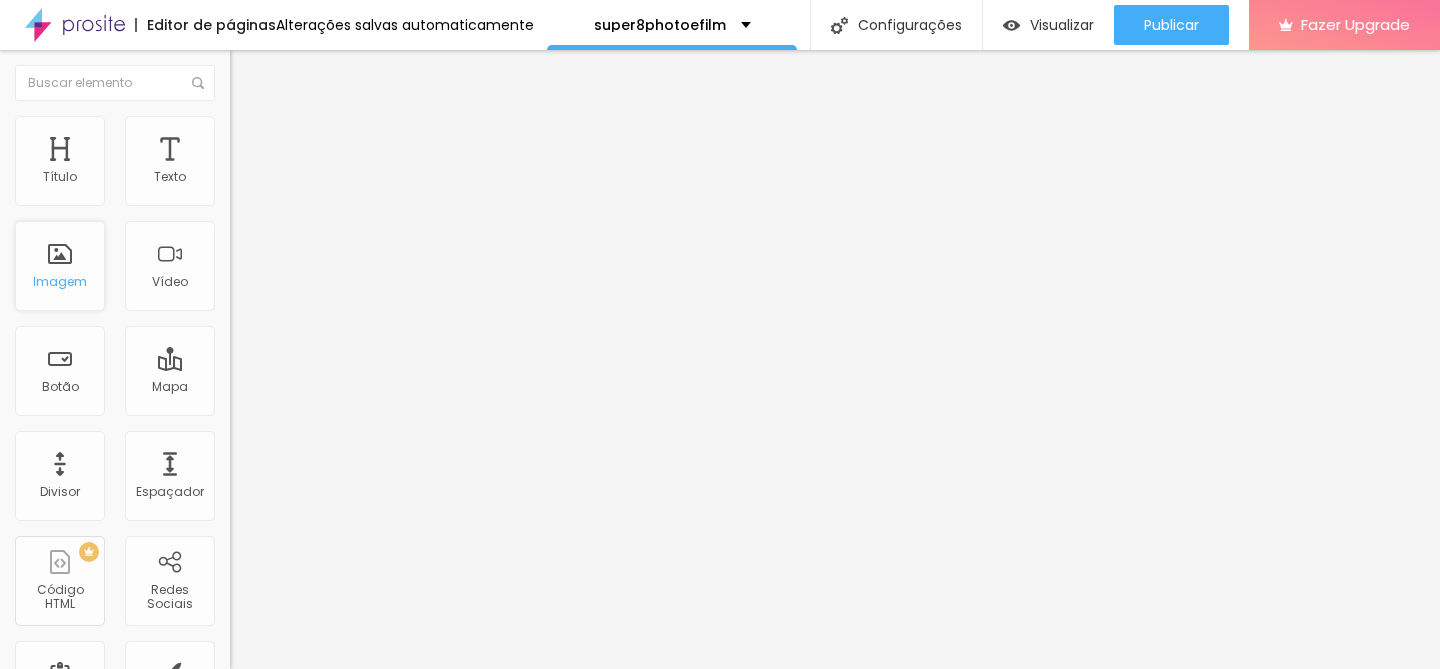 click on "Imagem" at bounding box center [60, 266] 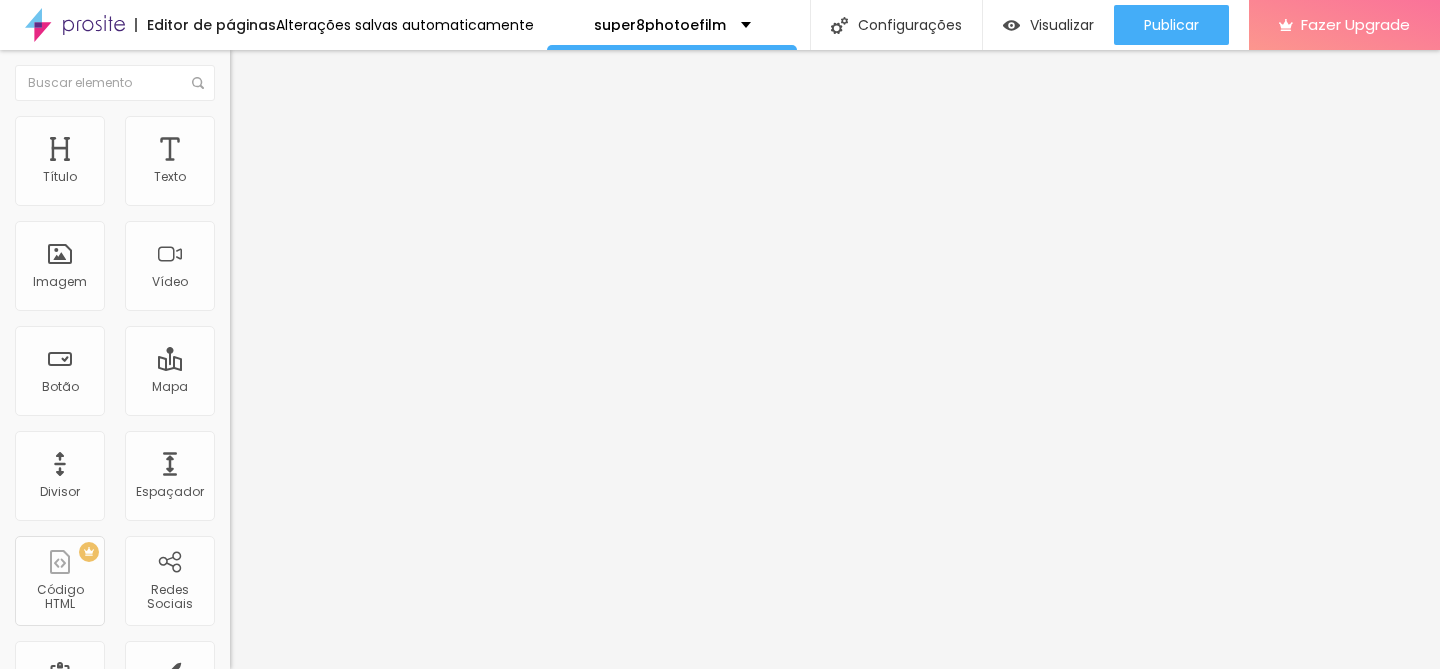 click on "Título Texto Imagem Vídeo Botão Mapa Divisor Espaçador   PREMIUM Código HTML Redes Sociais Formulário Ícone Perguntas frequentes Timer Botão de pagamento Botão do WhatsApp Novo Google Reviews" at bounding box center (115, 588) 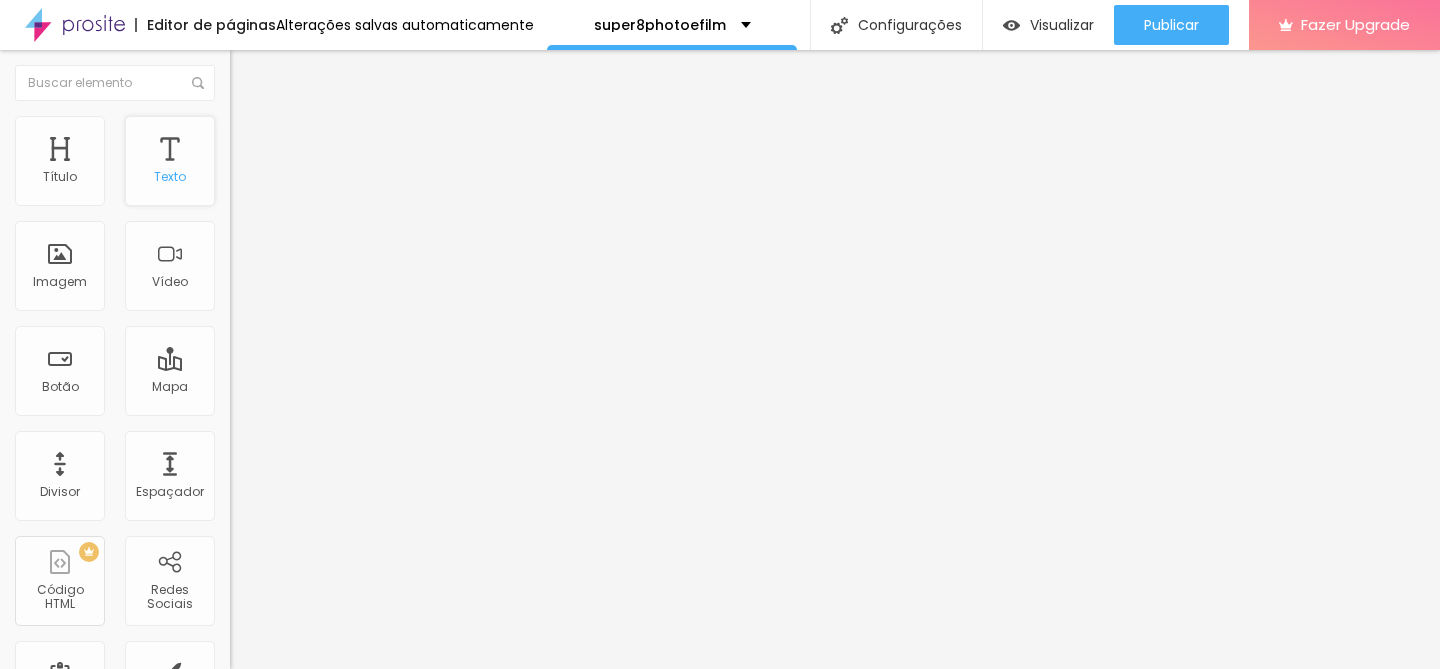 click on "Texto" at bounding box center (170, 161) 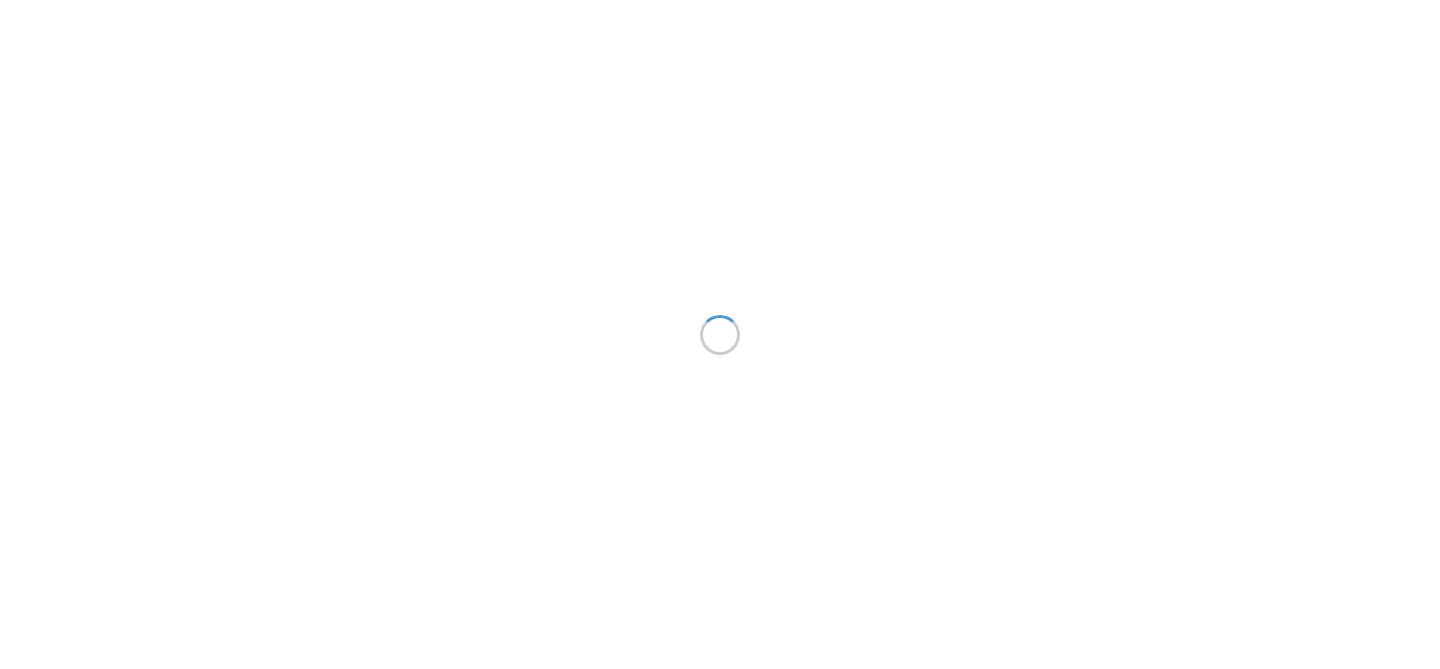 scroll, scrollTop: 0, scrollLeft: 0, axis: both 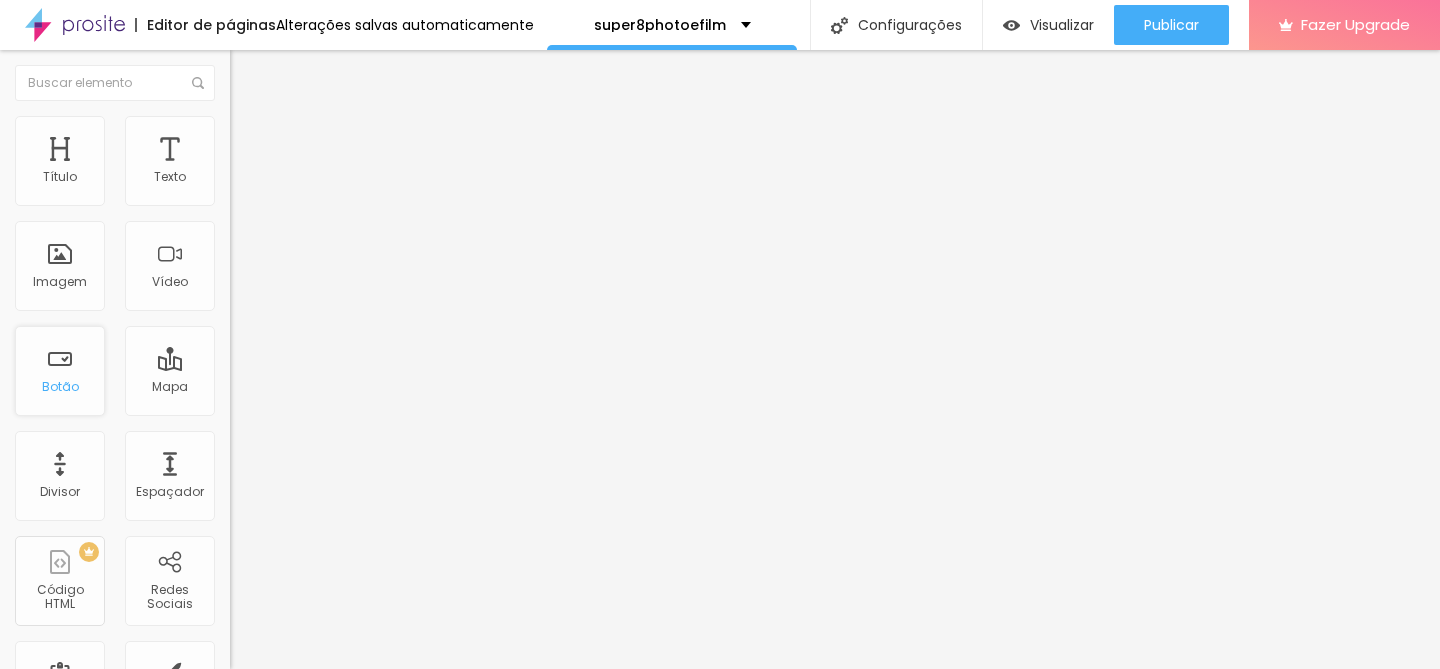 click on "Botão" at bounding box center (60, 371) 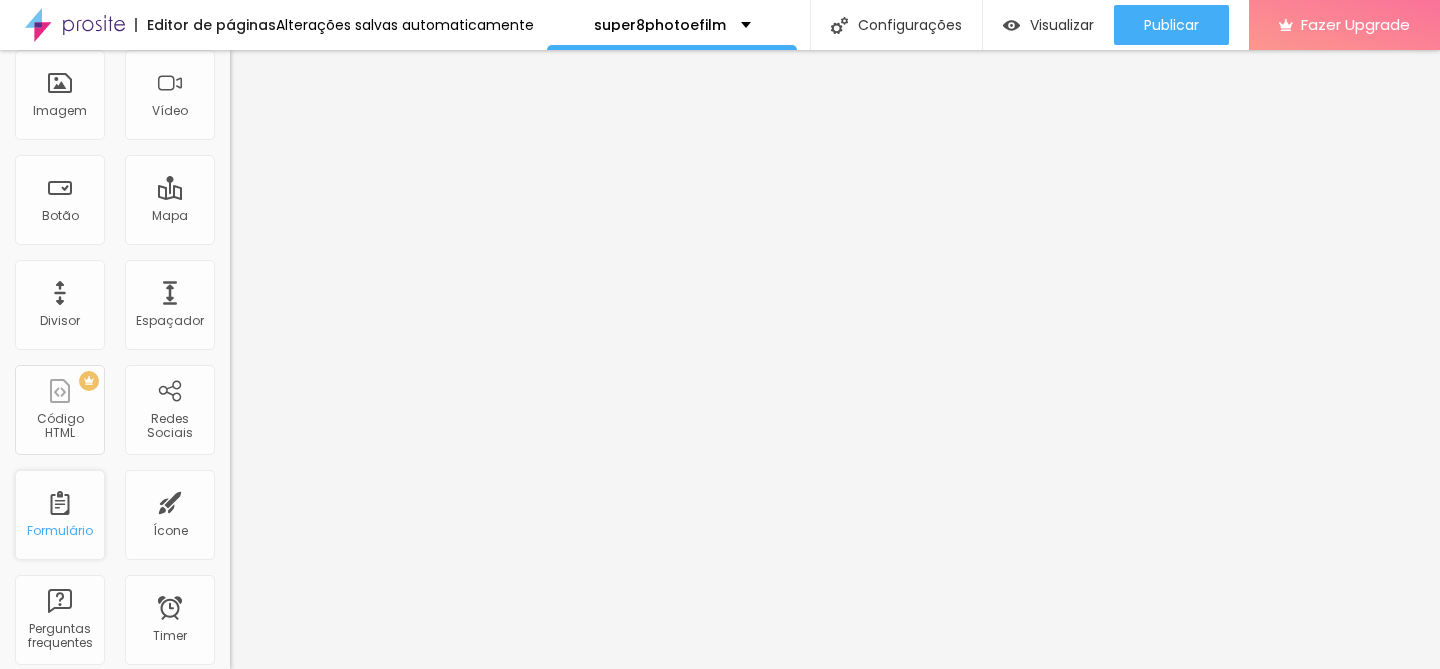 scroll, scrollTop: 173, scrollLeft: 0, axis: vertical 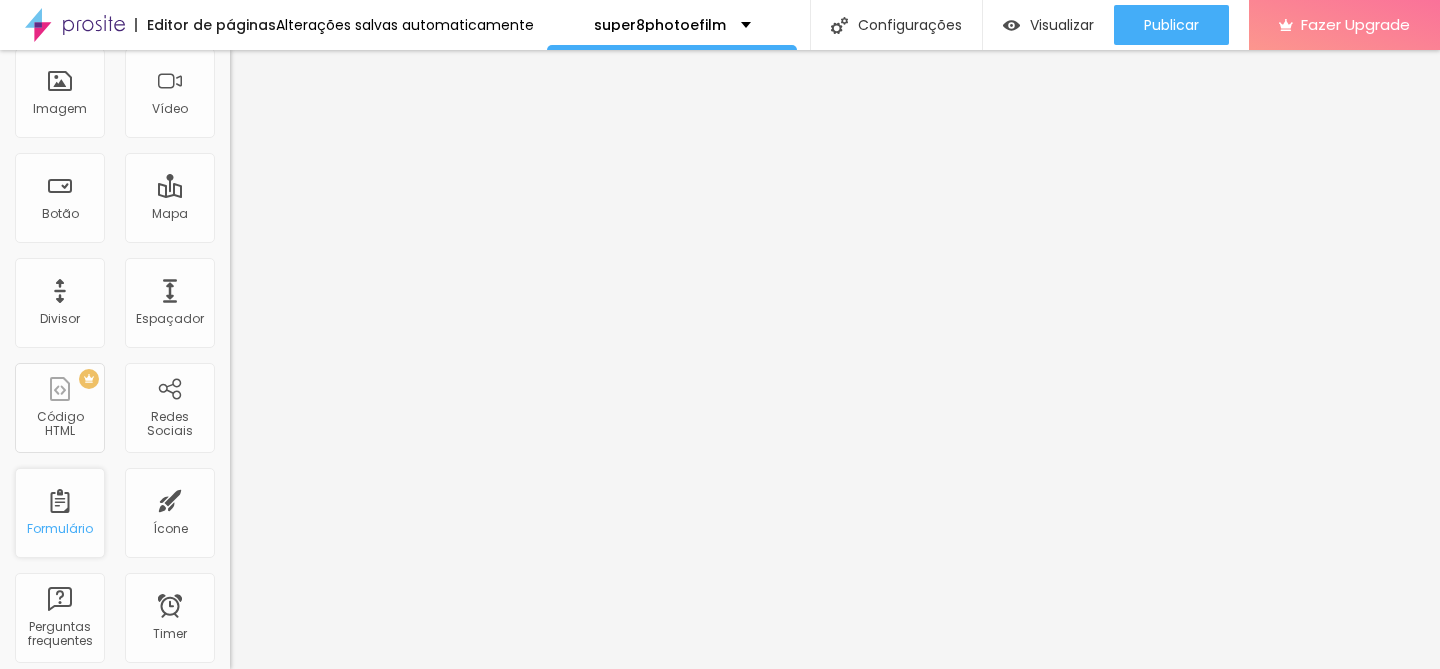click on "Formulário" at bounding box center (60, 529) 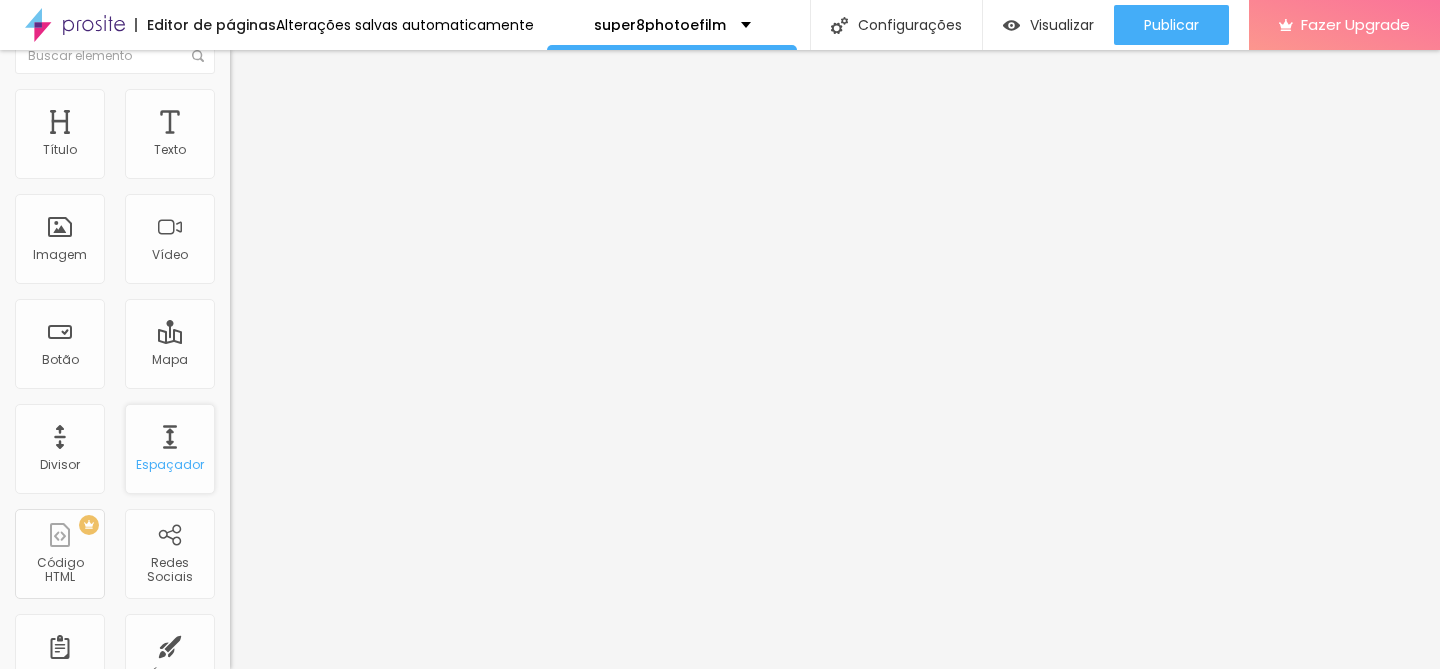 scroll, scrollTop: 0, scrollLeft: 0, axis: both 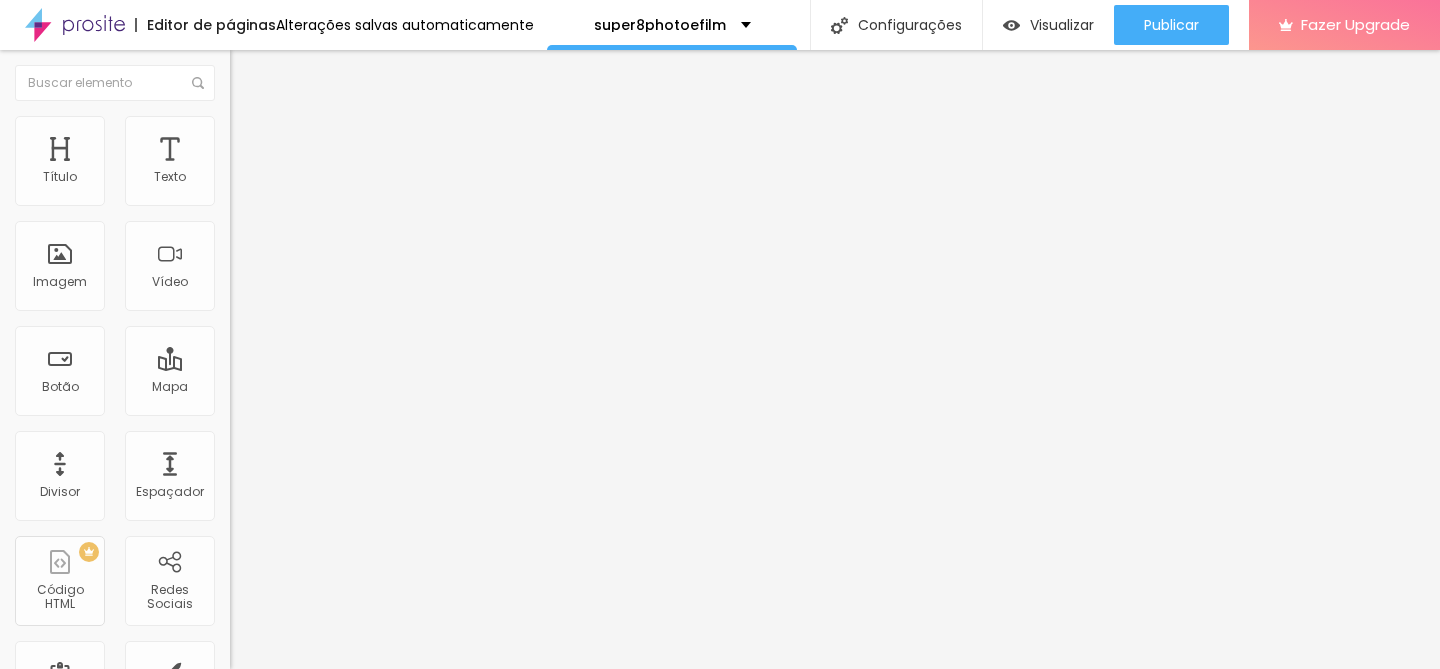 click on "Encaixotado" at bounding box center [269, 173] 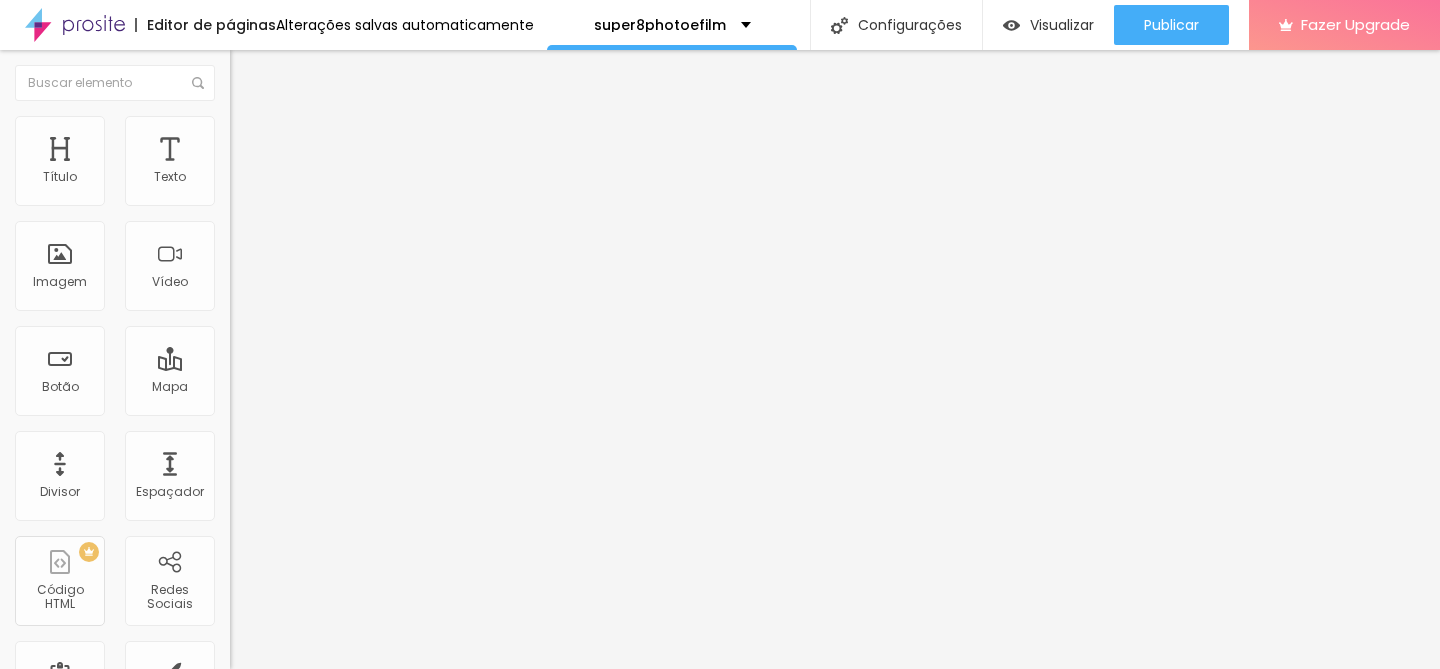 click on "Encaixotado" at bounding box center [269, 185] 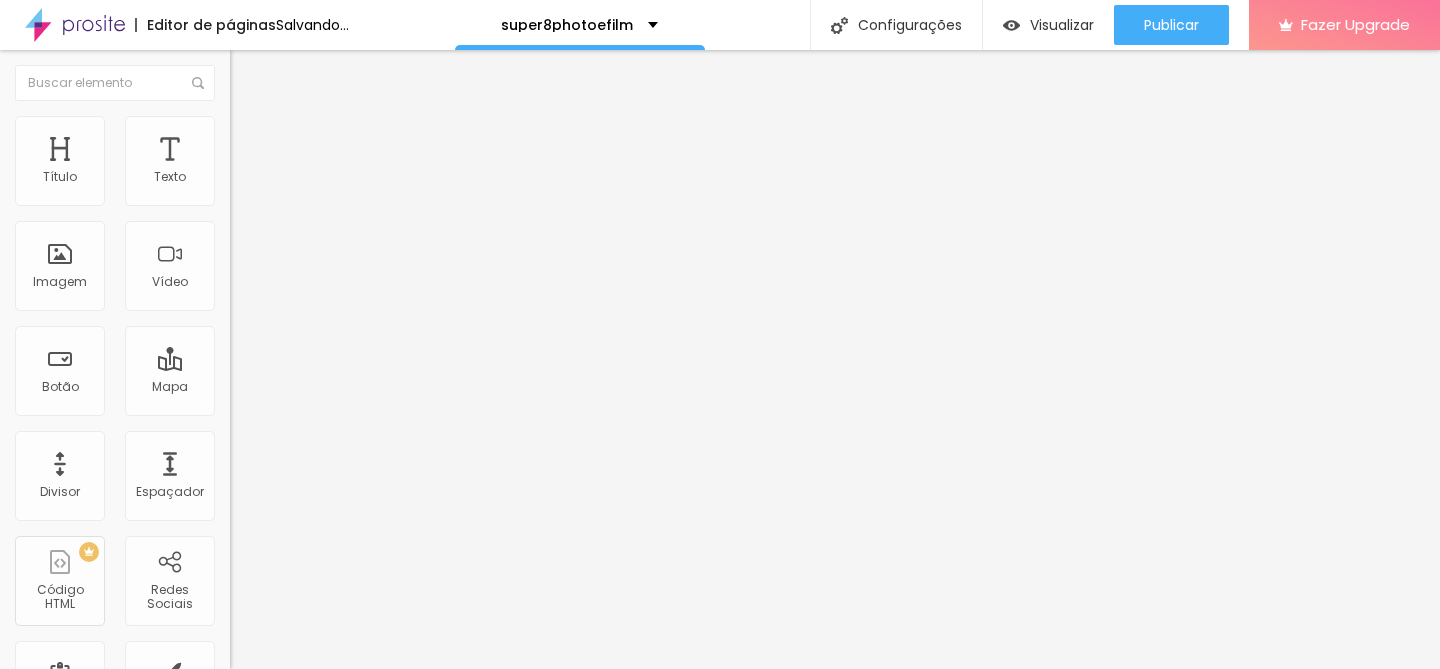 click on "Estilo" at bounding box center [263, 129] 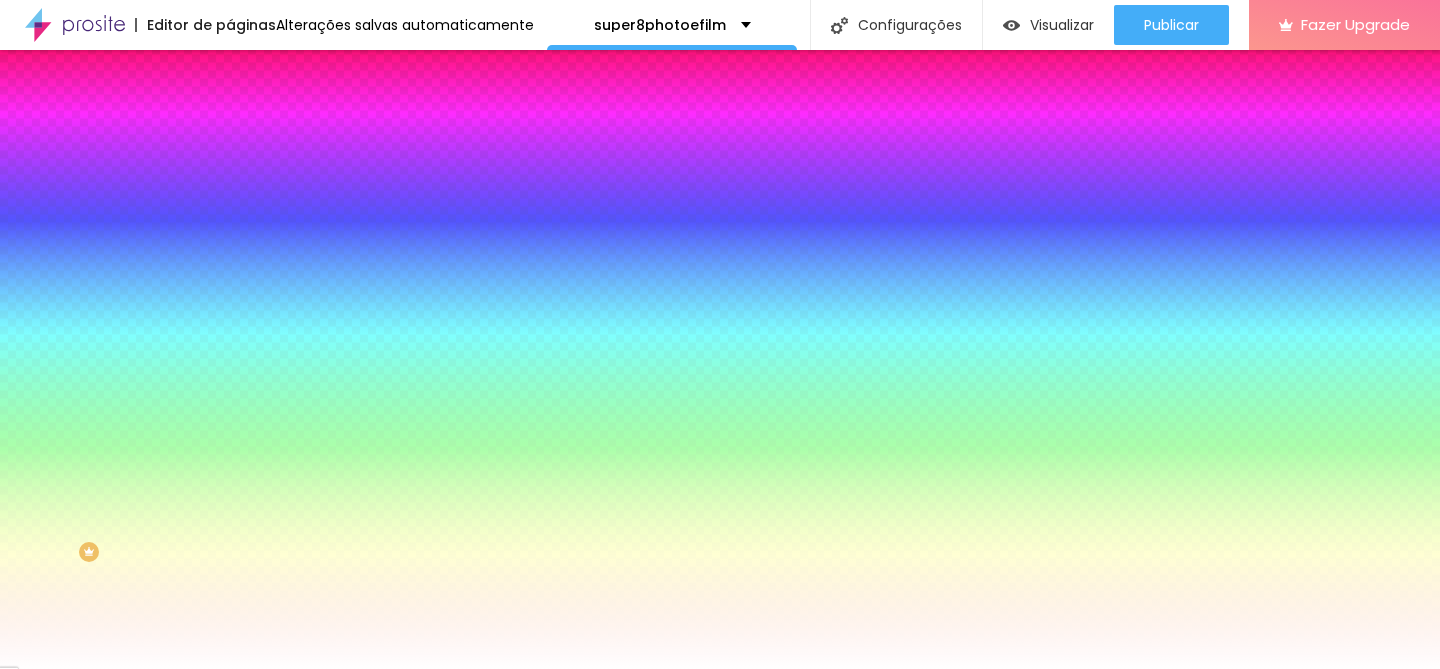click on "Adicionar imagem" at bounding box center (294, 175) 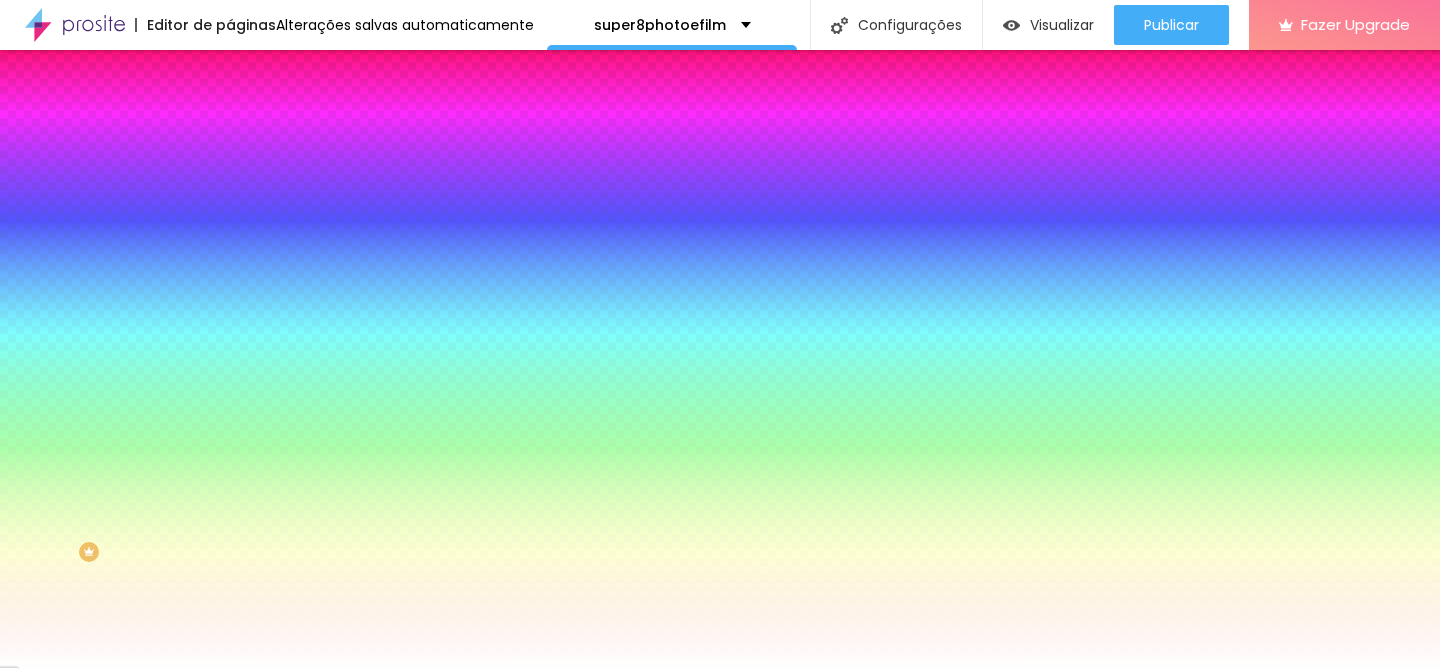 click at bounding box center [720, 796] 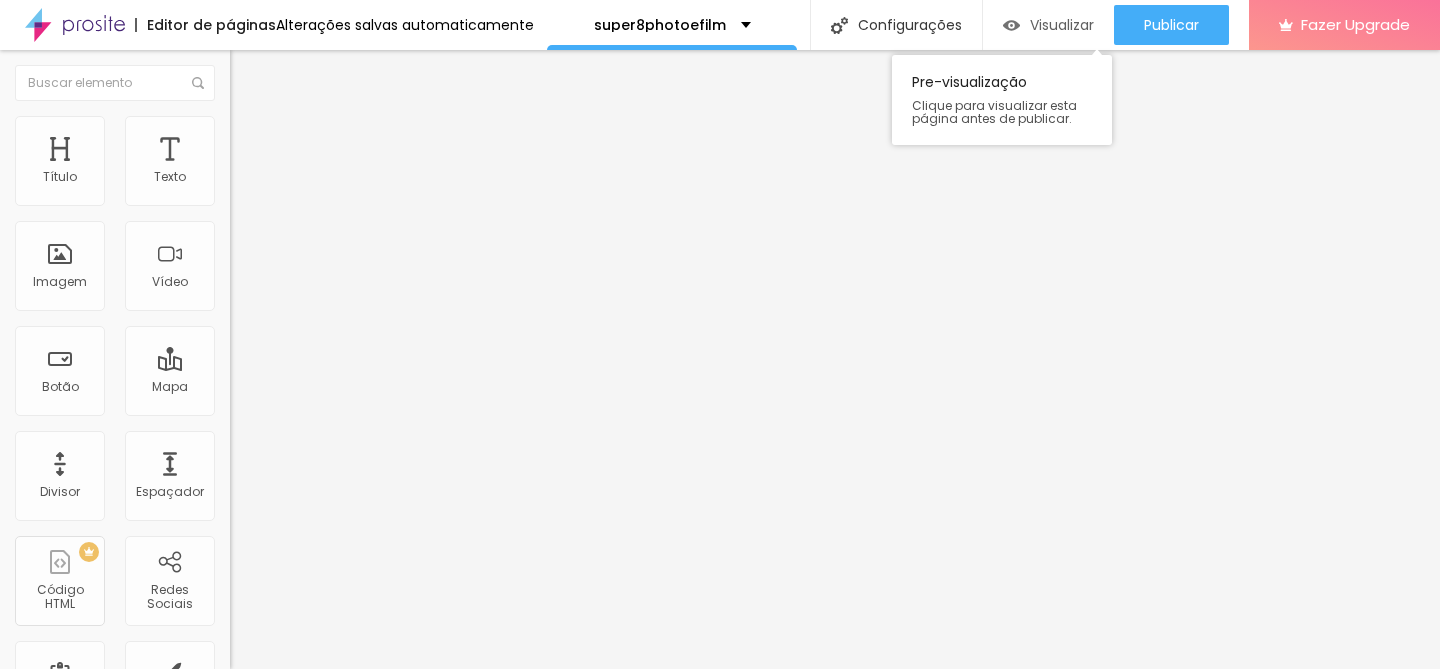 click on "Visualizar" at bounding box center [1048, 25] 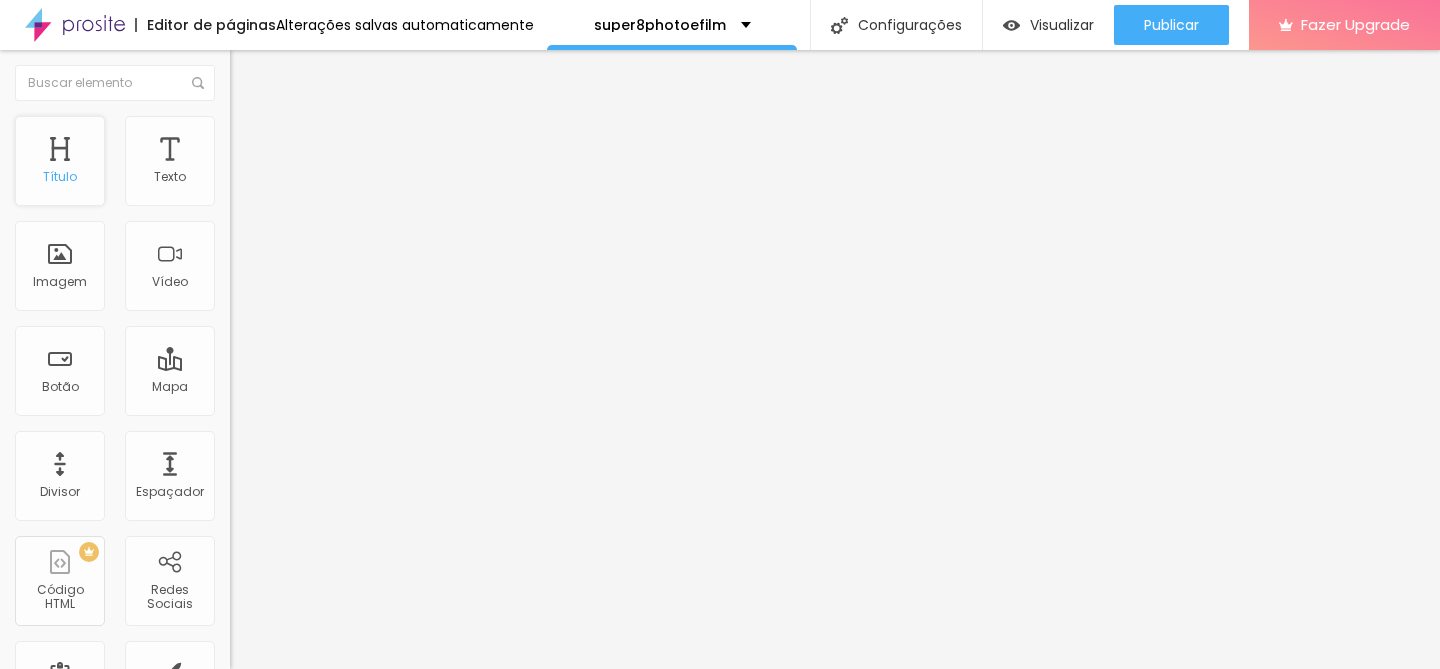 click on "Título" at bounding box center [60, 177] 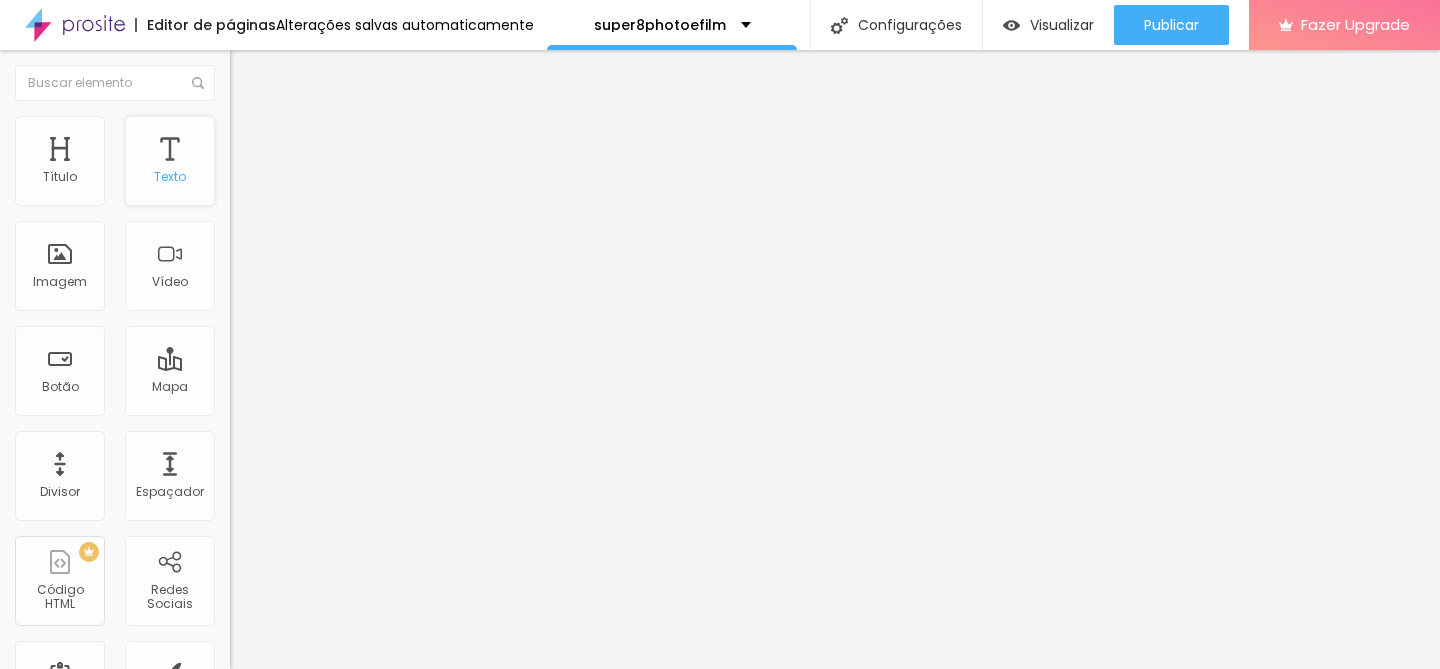click on "Texto" at bounding box center (170, 161) 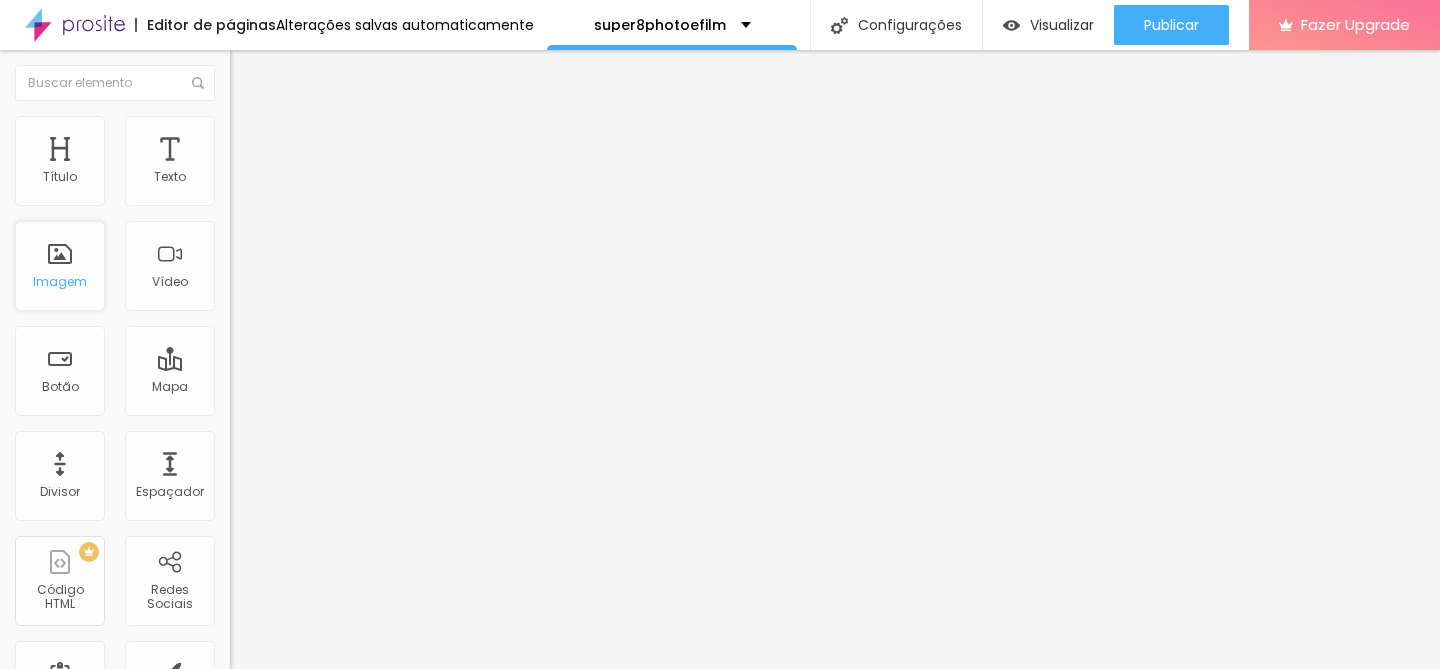 click on "Imagem" at bounding box center [60, 266] 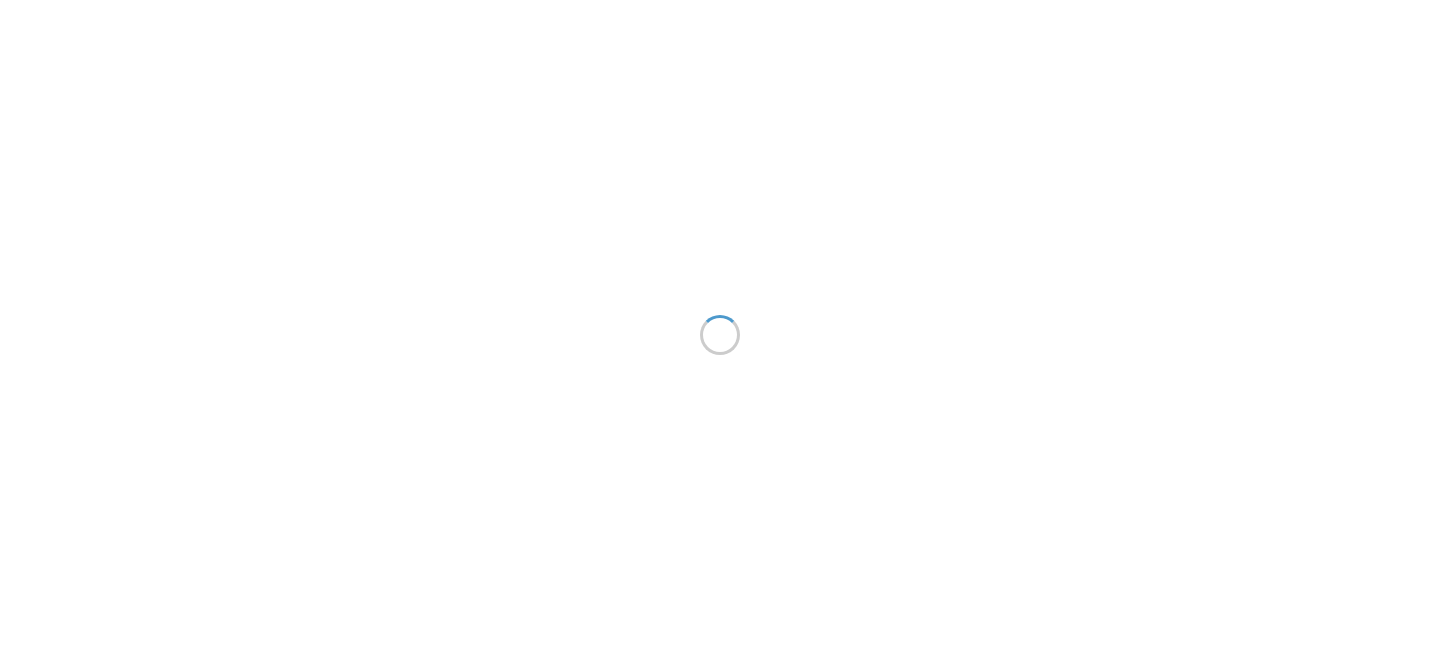 scroll, scrollTop: 0, scrollLeft: 0, axis: both 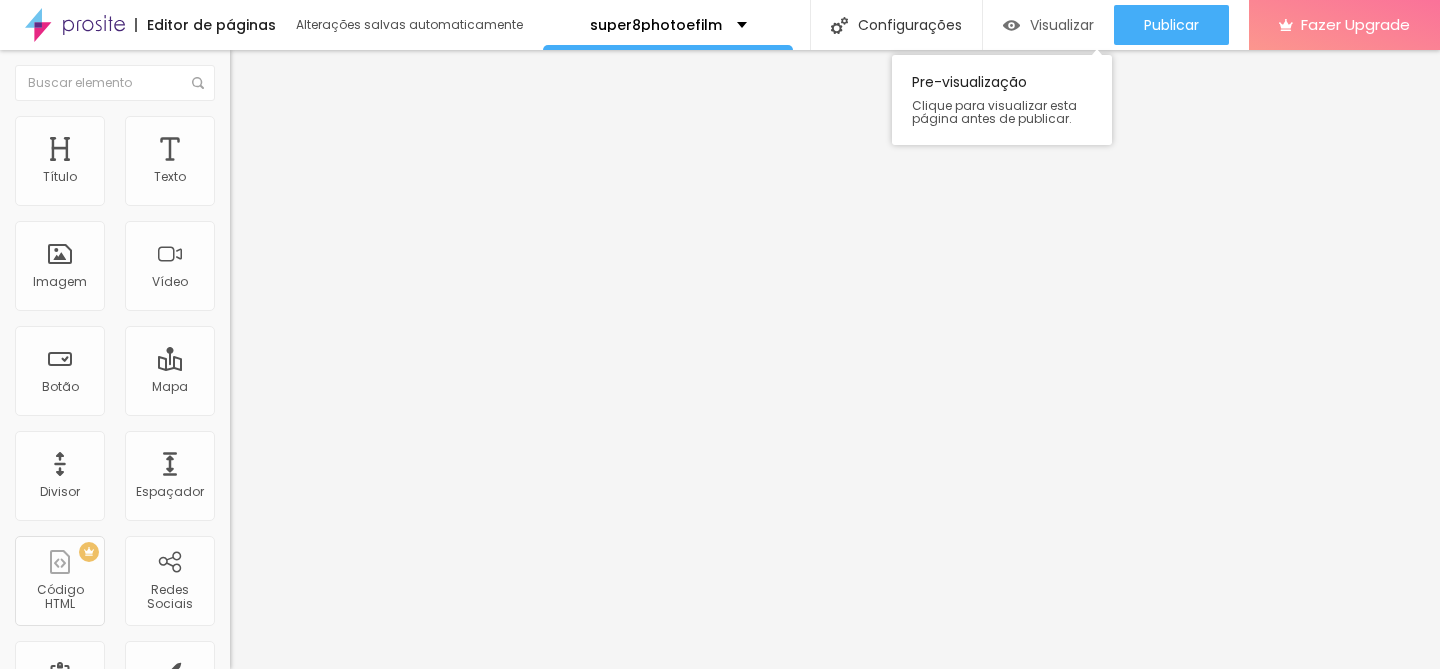 click on "Visualizar" at bounding box center [1062, 25] 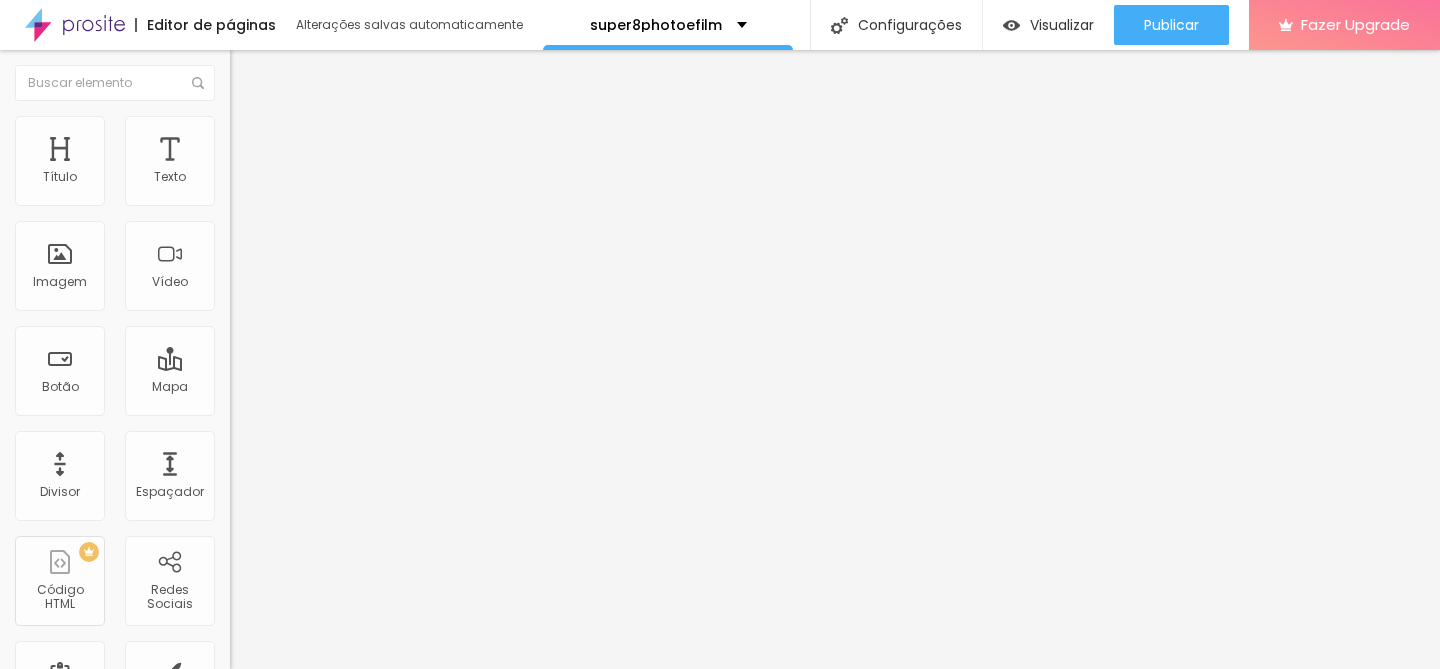 click at bounding box center [720, 681] 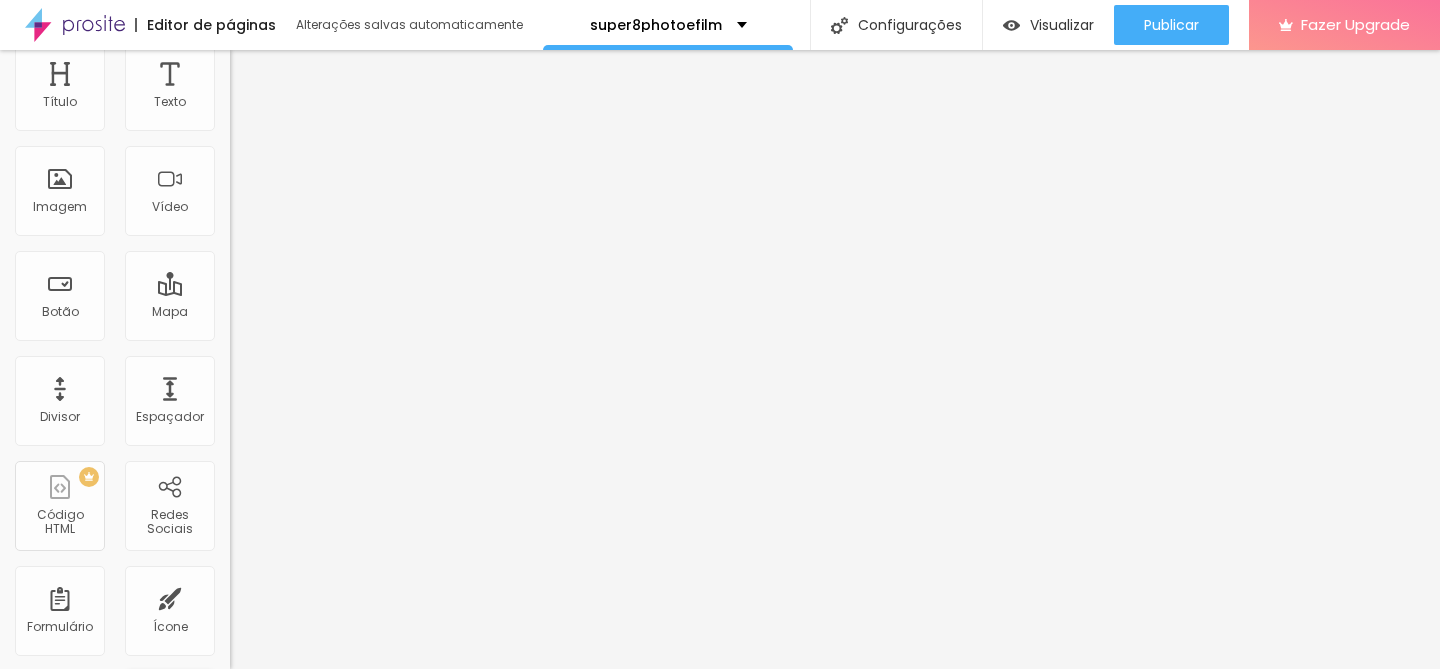 scroll, scrollTop: 0, scrollLeft: 0, axis: both 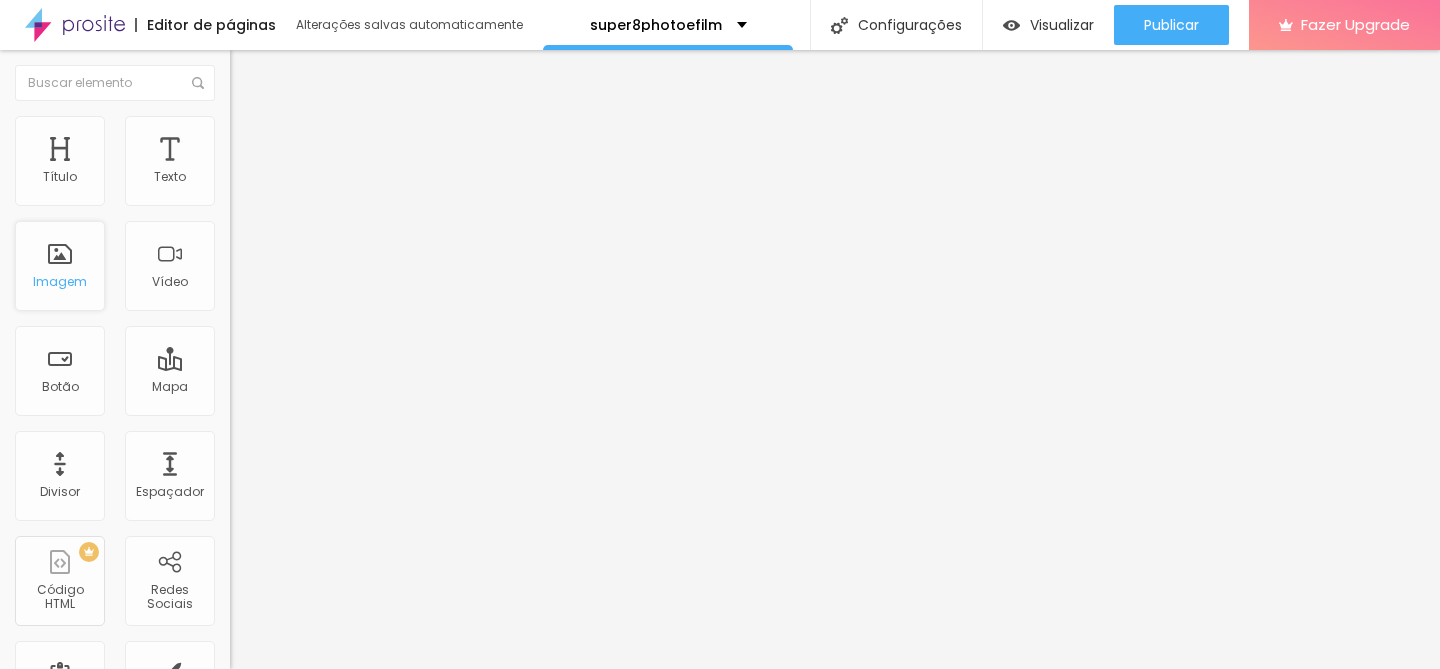 click on "Título Texto Imagem Vídeo Botão Mapa Divisor Espaçador   PREMIUM Código HTML Redes Sociais Formulário Ícone Perguntas frequentes Timer Botão de pagamento Botão do WhatsApp Novo Google Reviews" at bounding box center [115, 588] 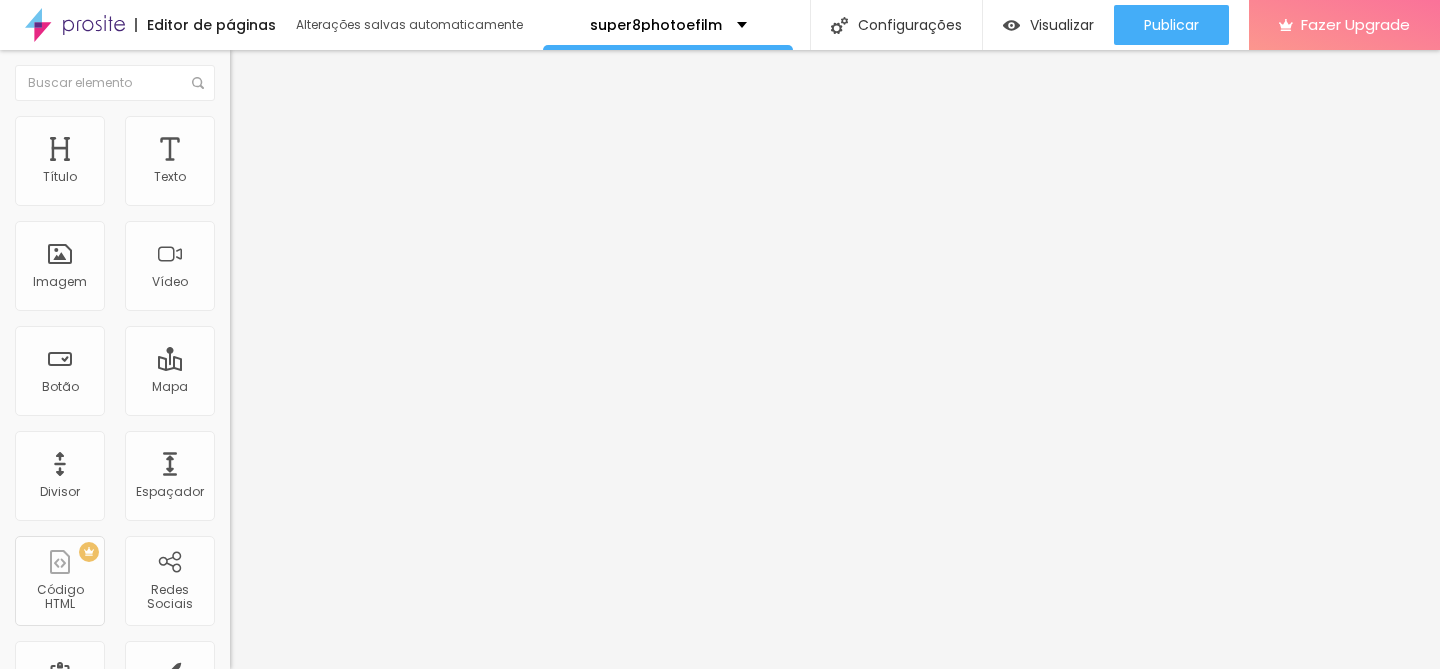 click at bounding box center (720, 681) 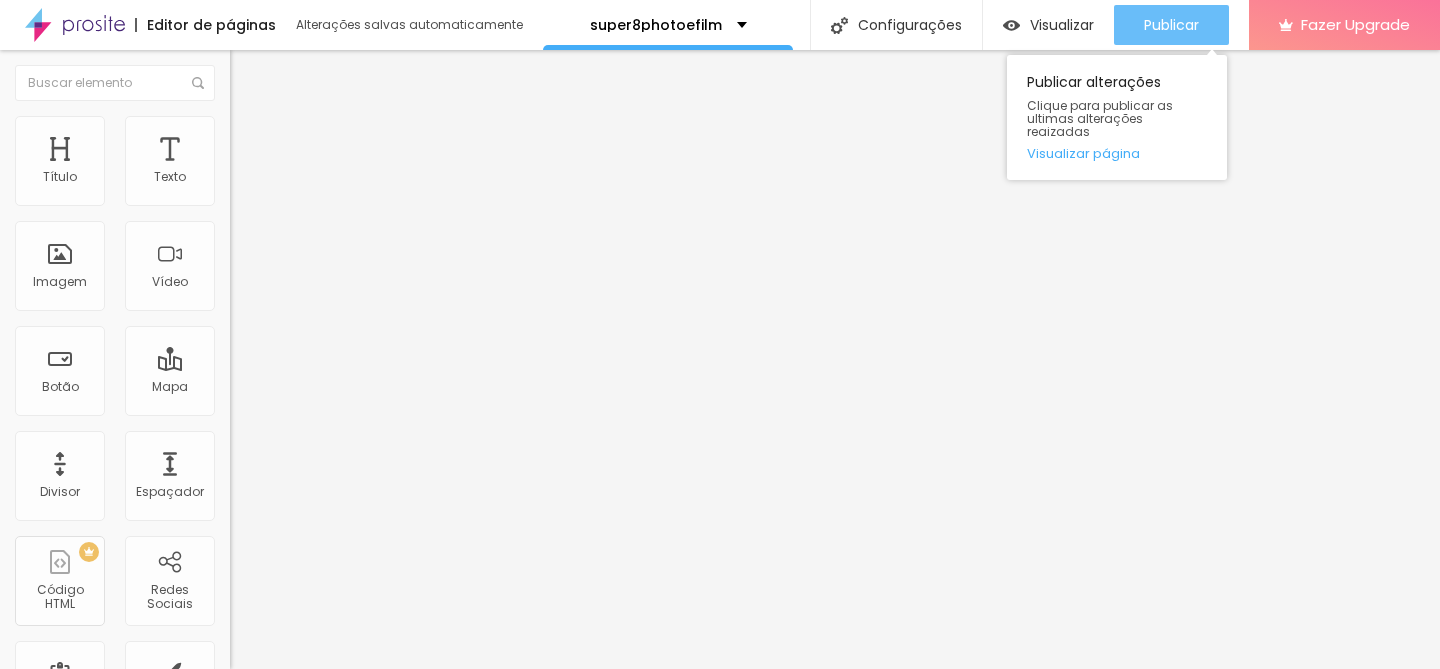 click on "Publicar" at bounding box center [1171, 25] 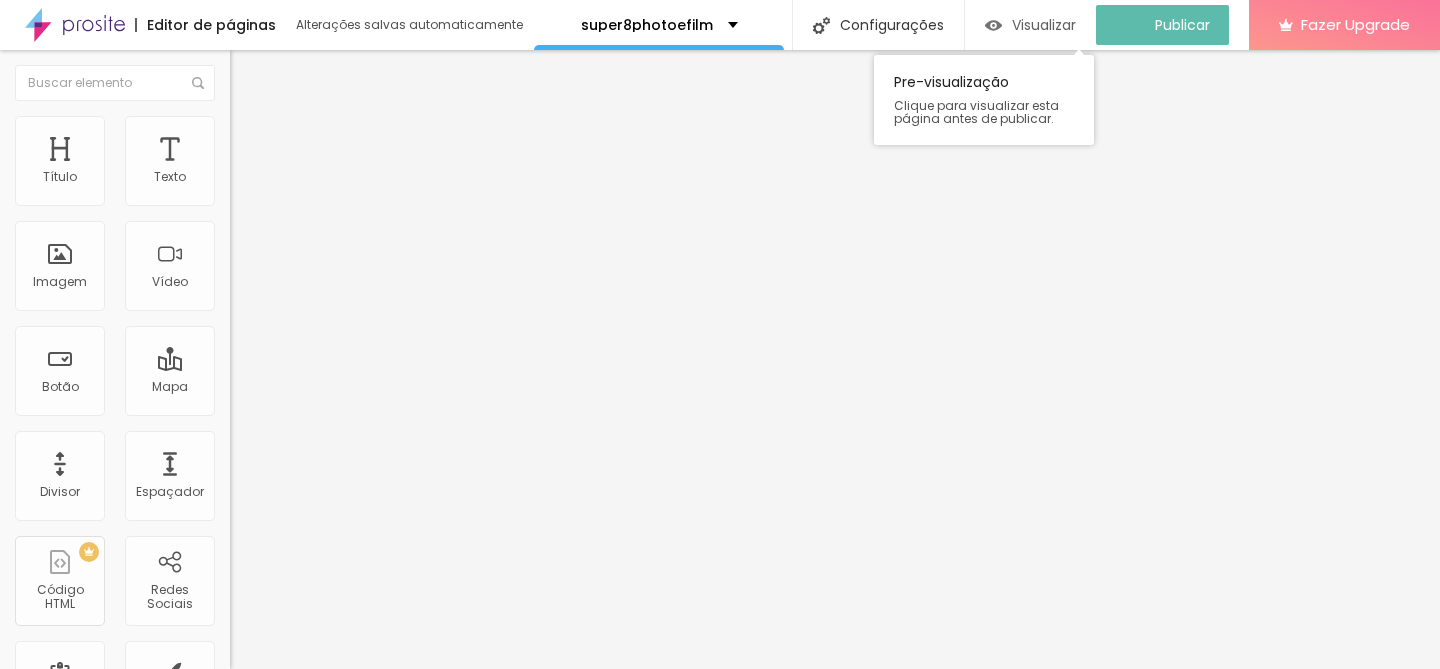click on "Visualizar" at bounding box center (1030, 25) 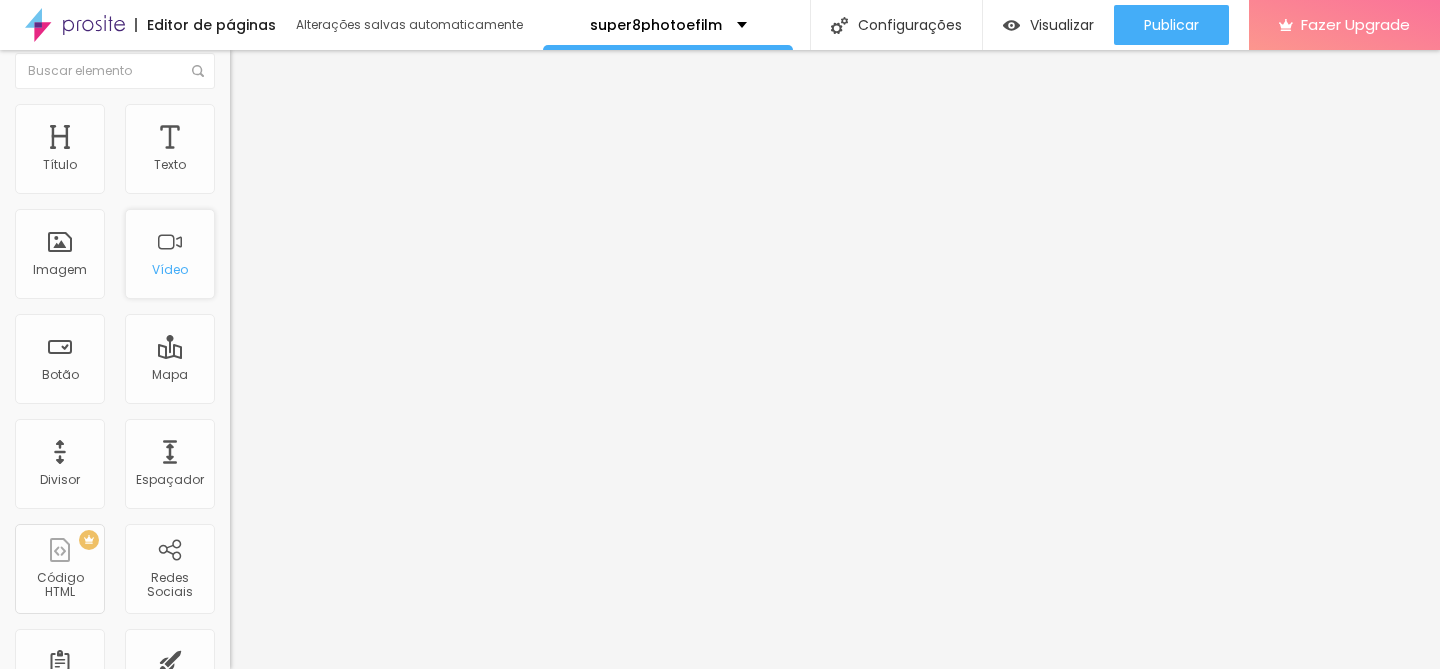 scroll, scrollTop: 0, scrollLeft: 0, axis: both 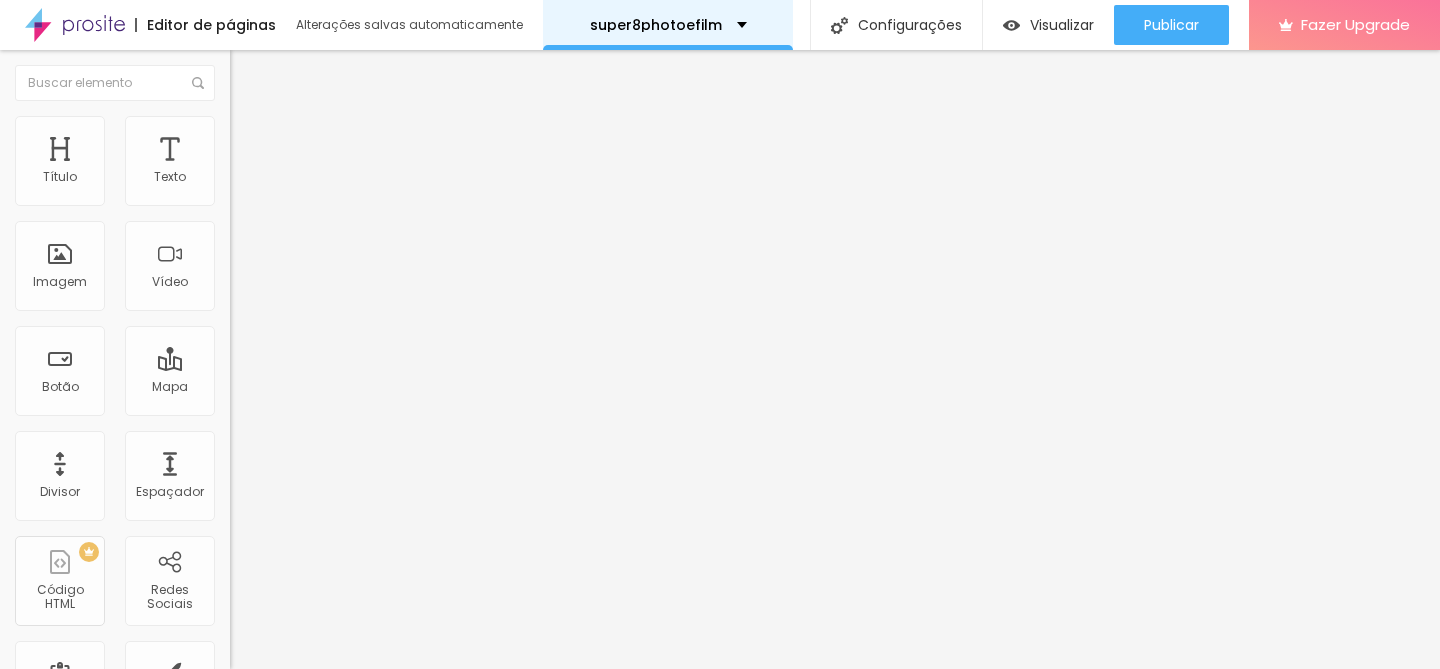click on "super8photoefilm" at bounding box center [656, 25] 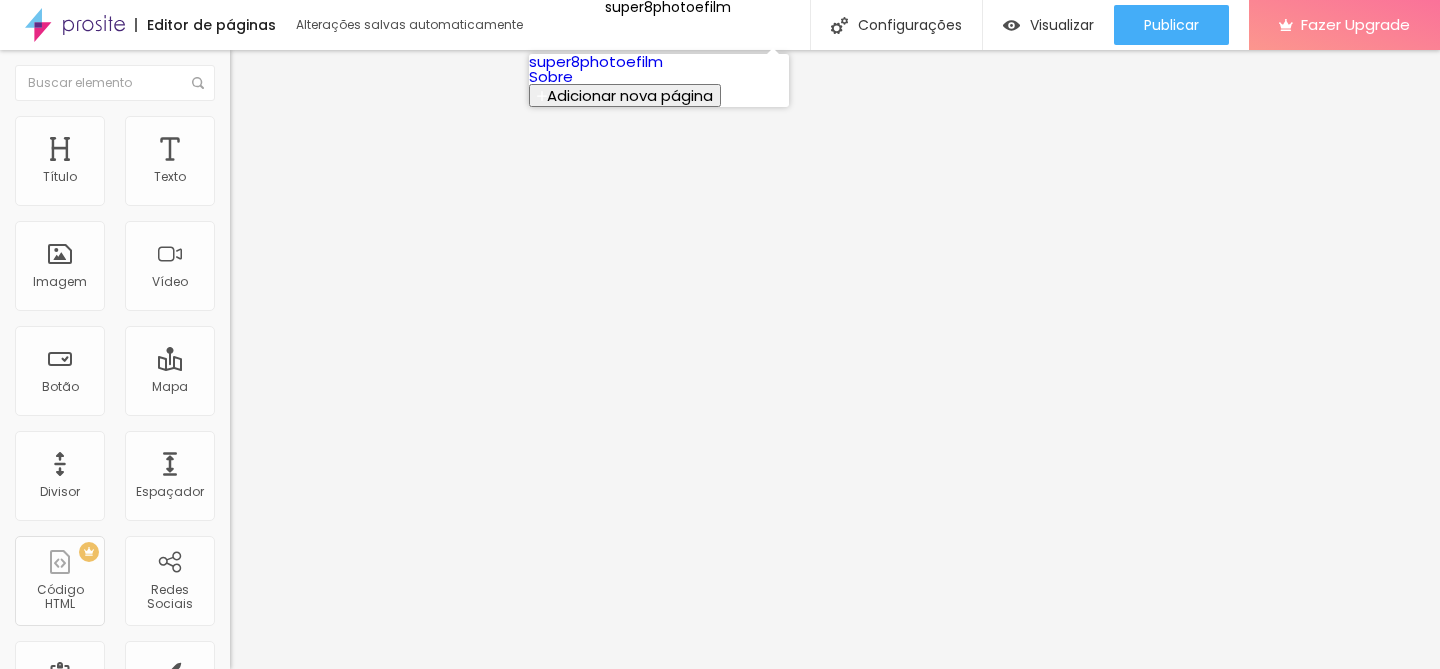 click on "Sobre" at bounding box center (551, 76) 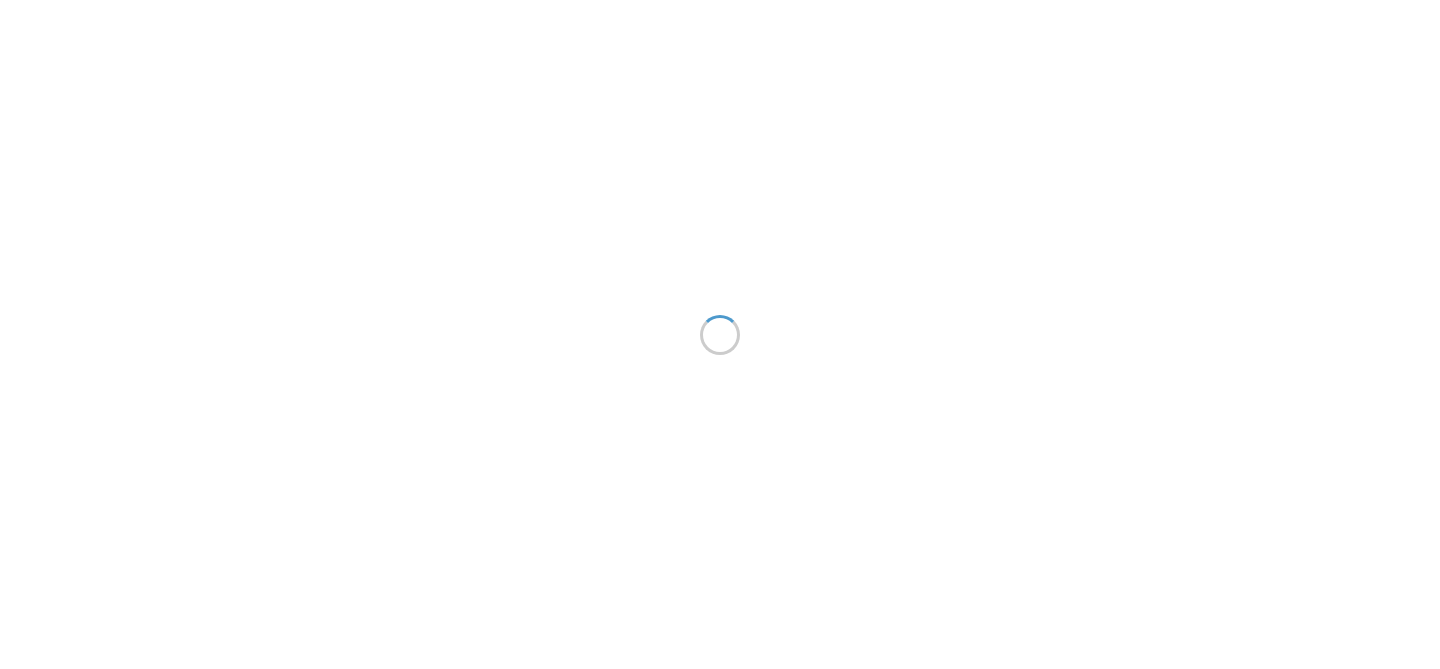 scroll, scrollTop: 0, scrollLeft: 0, axis: both 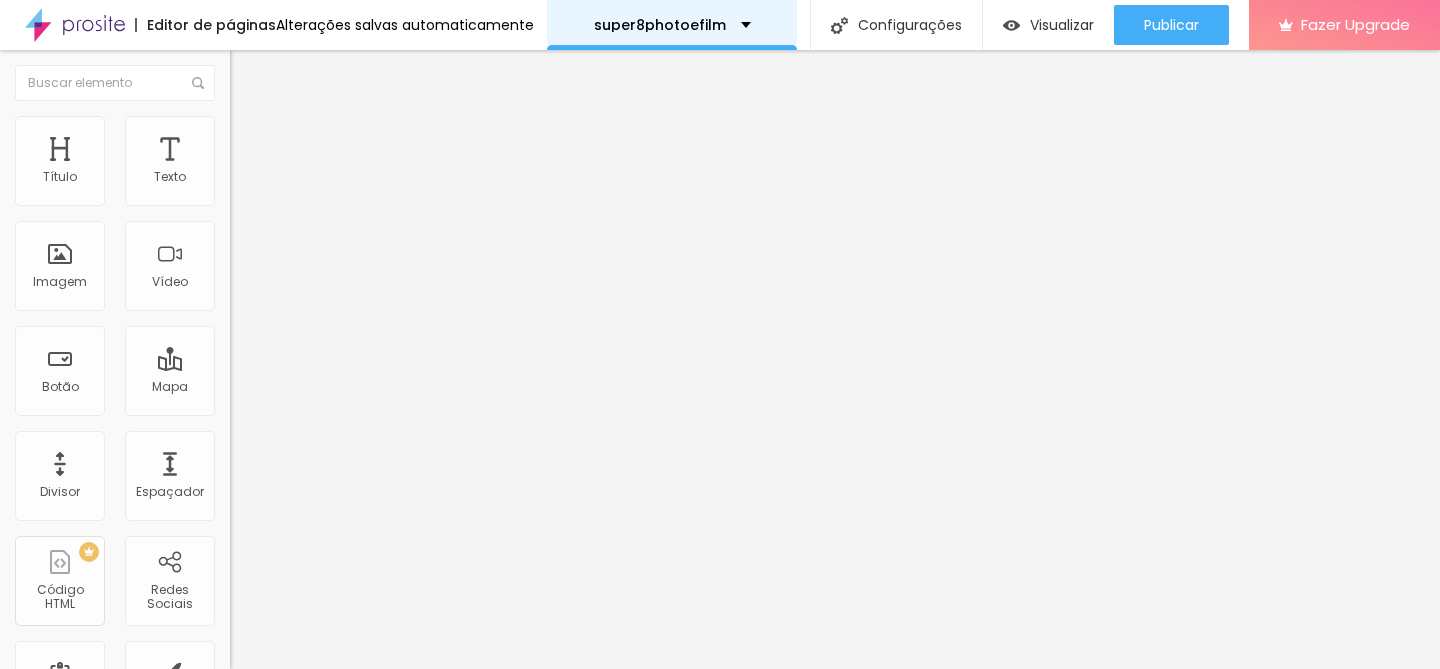 click on "super8photoefilm" at bounding box center (672, 25) 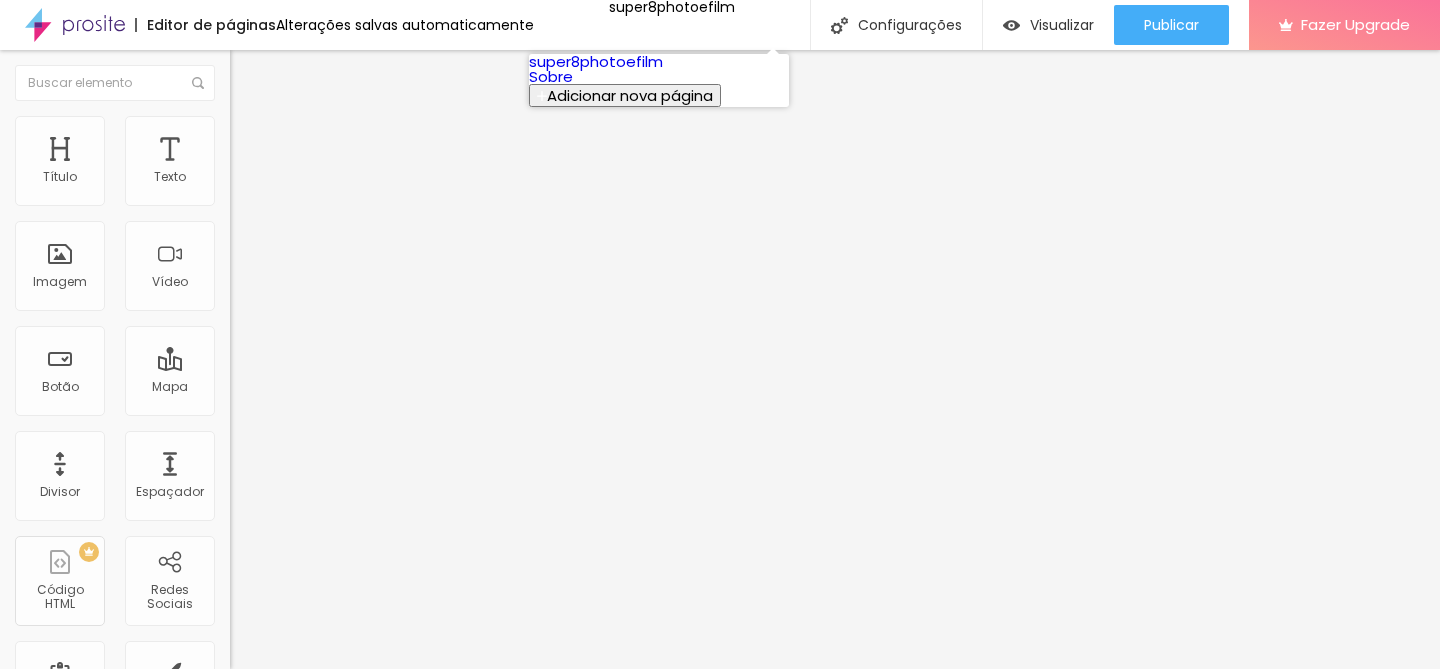 click on "Sobre" at bounding box center [551, 76] 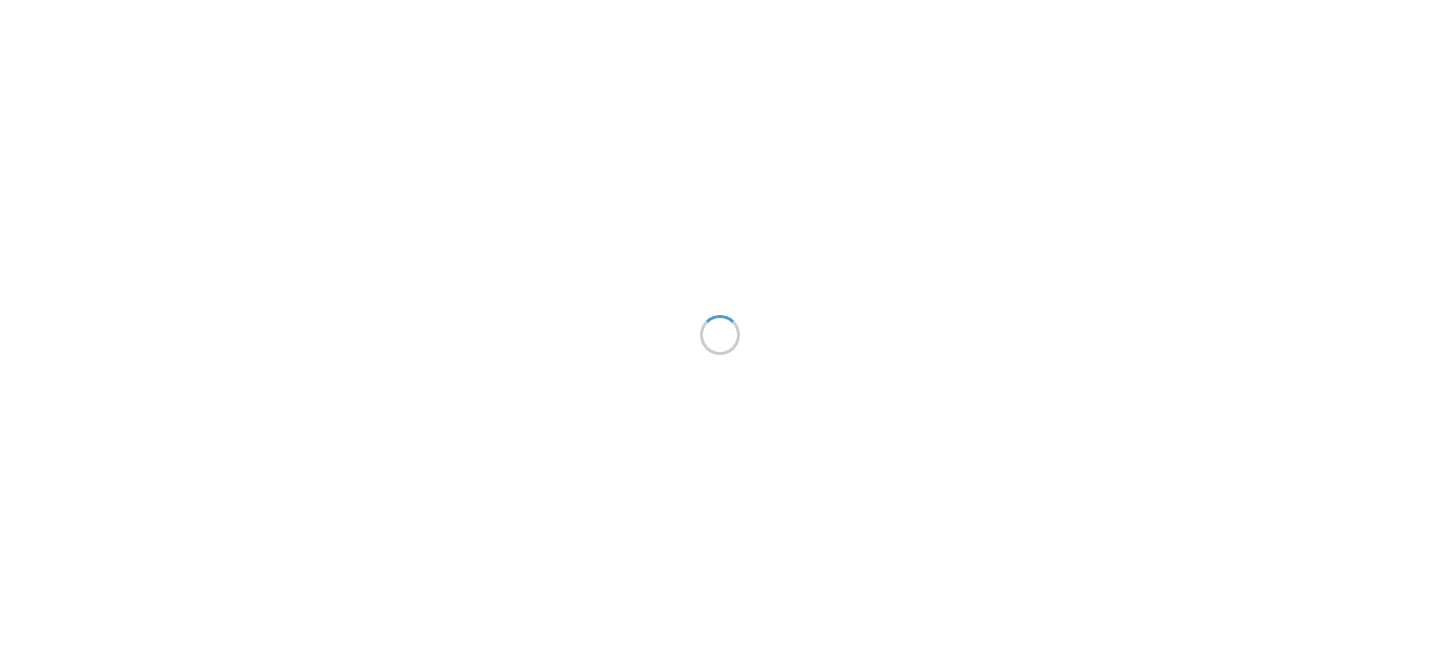 scroll, scrollTop: 0, scrollLeft: 0, axis: both 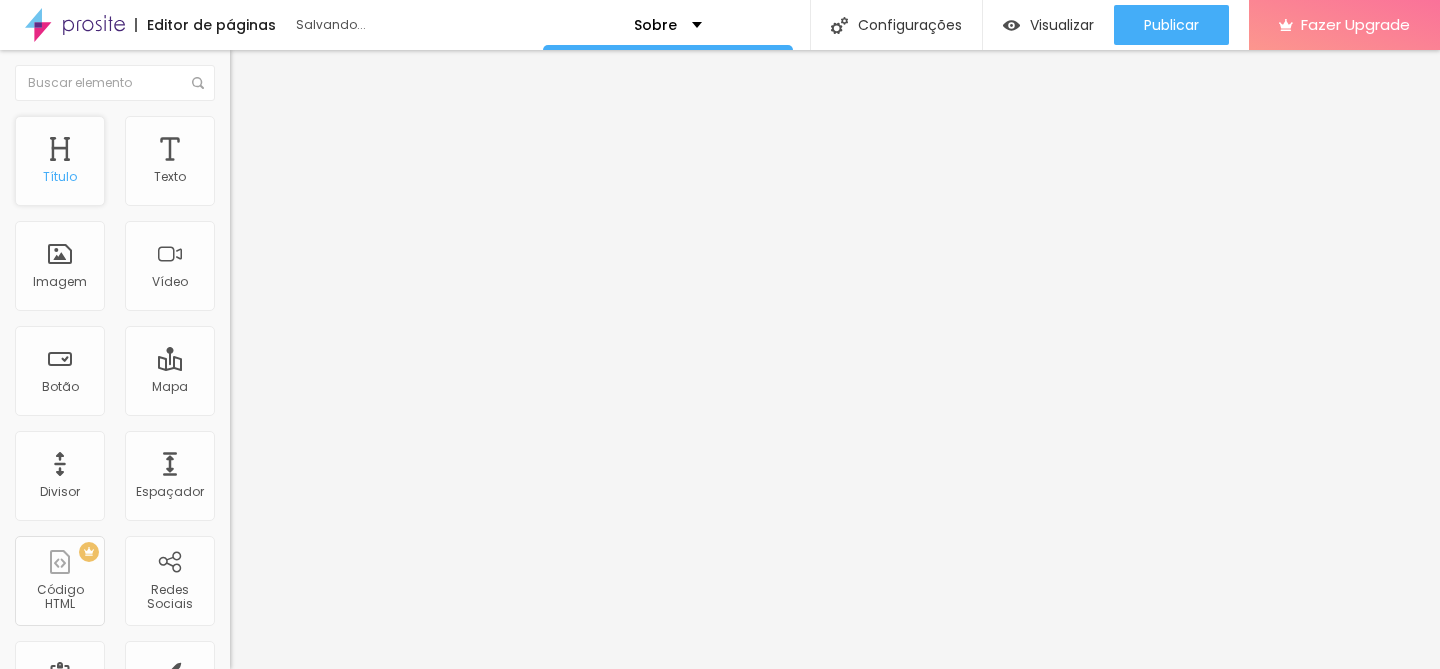 click on "Título" at bounding box center [60, 177] 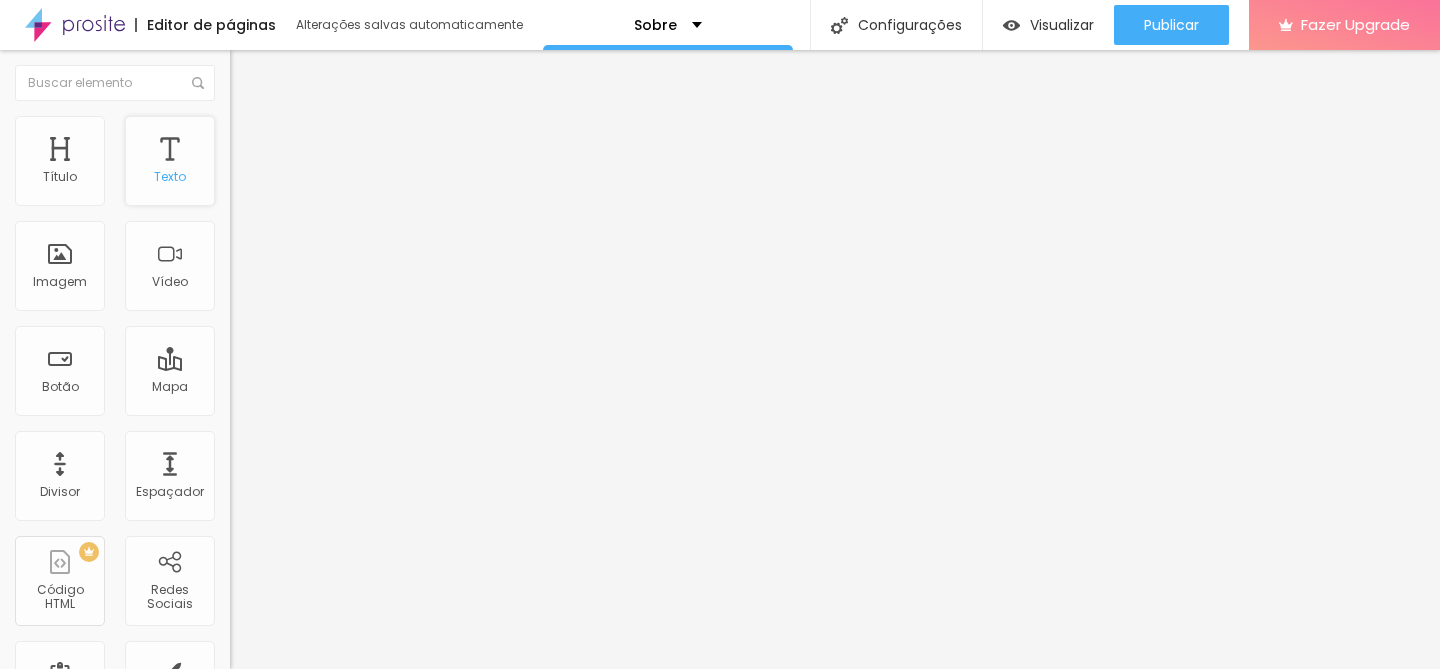 click on "Texto" at bounding box center [170, 161] 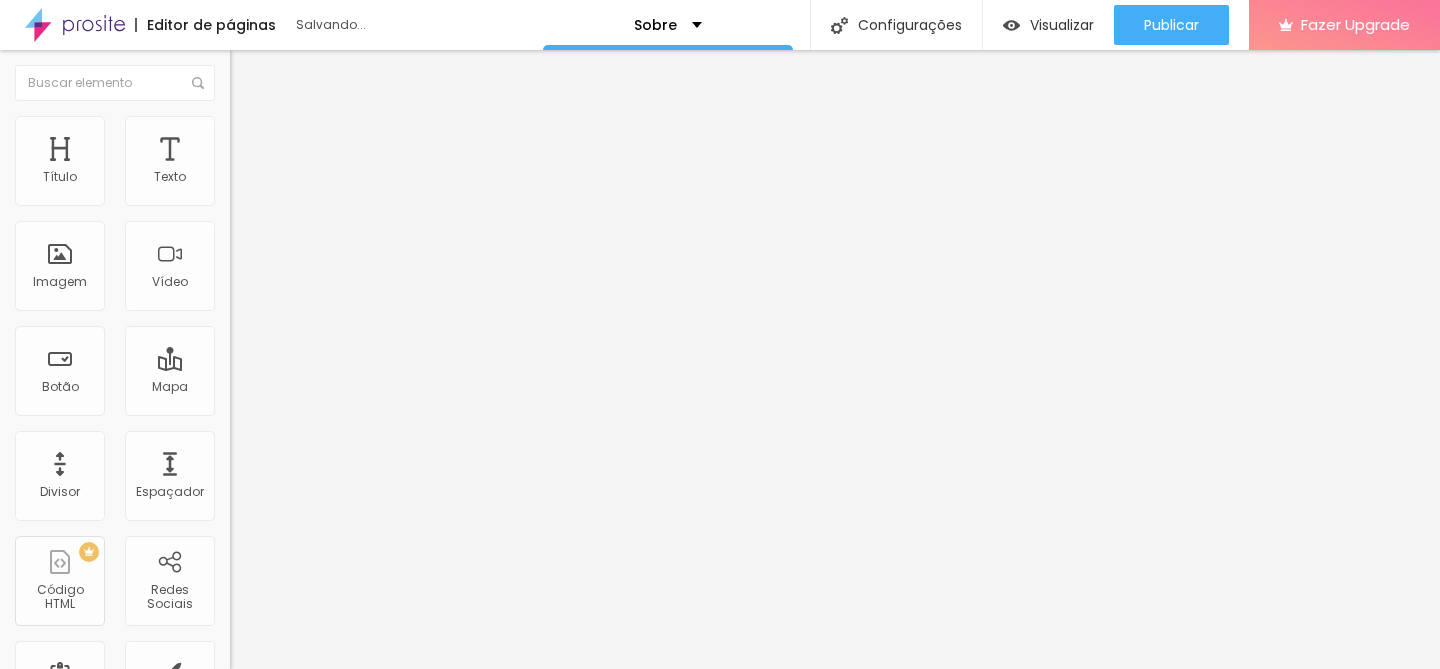 click on "Trocar imagem" at bounding box center [284, 163] 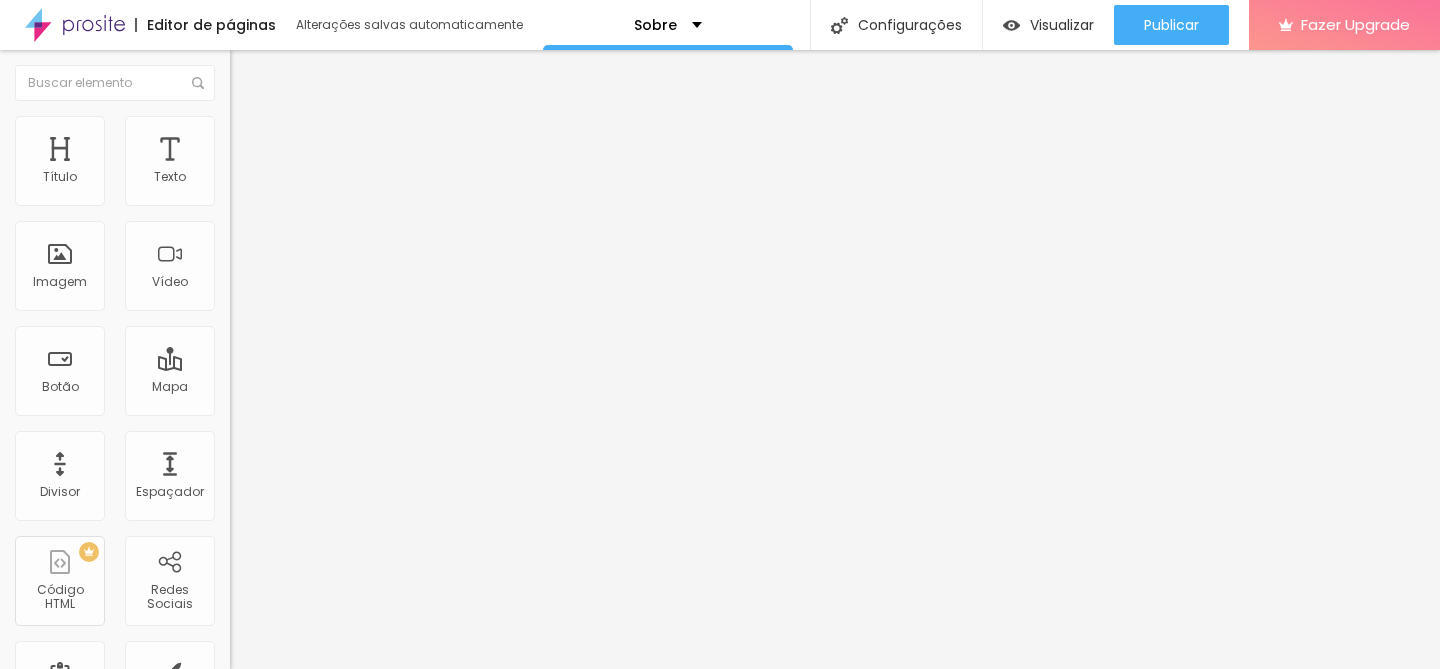 click at bounding box center (120, 760) 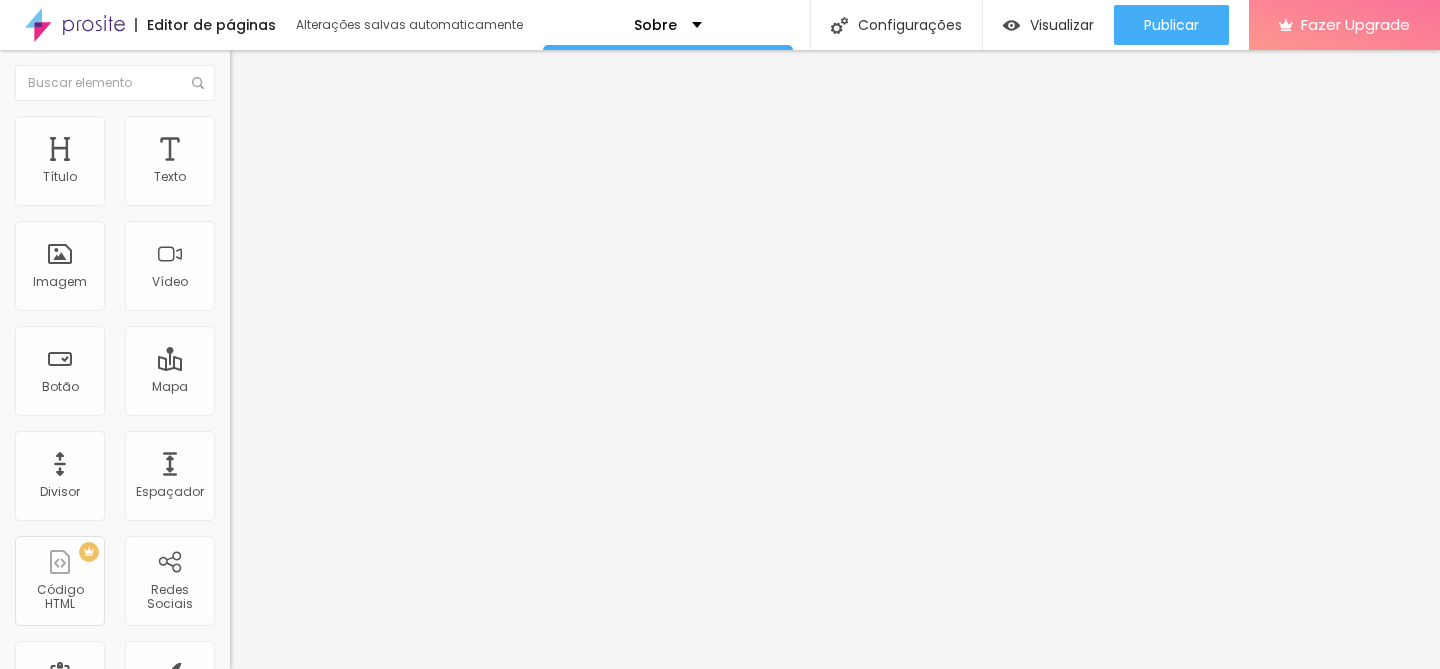 click on "Facebook Instagram WhatsApp Youtube Messenger Pinterest Vimeo Twitter Linkedin Spotify Flicker Tumblr Telegram Soundcloud Snapchat" at bounding box center [720, 1003] 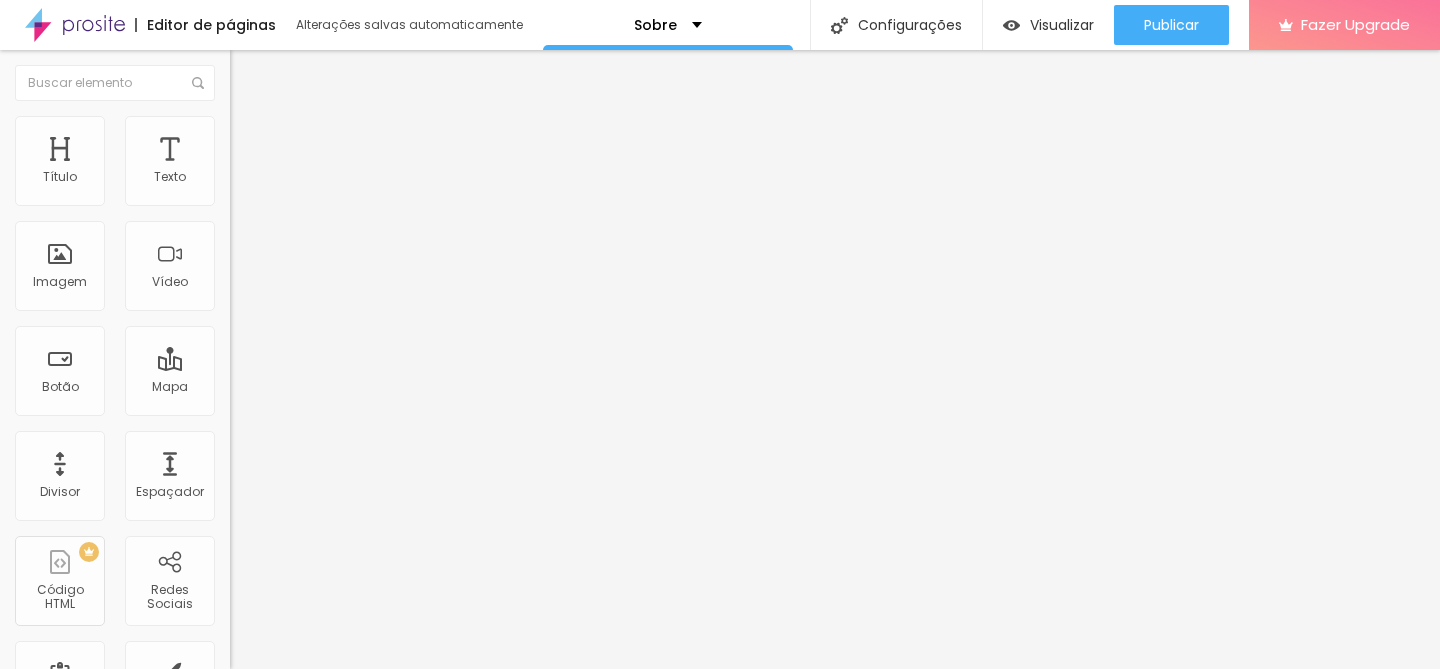 click on "Instagram" at bounding box center [345, 1017] 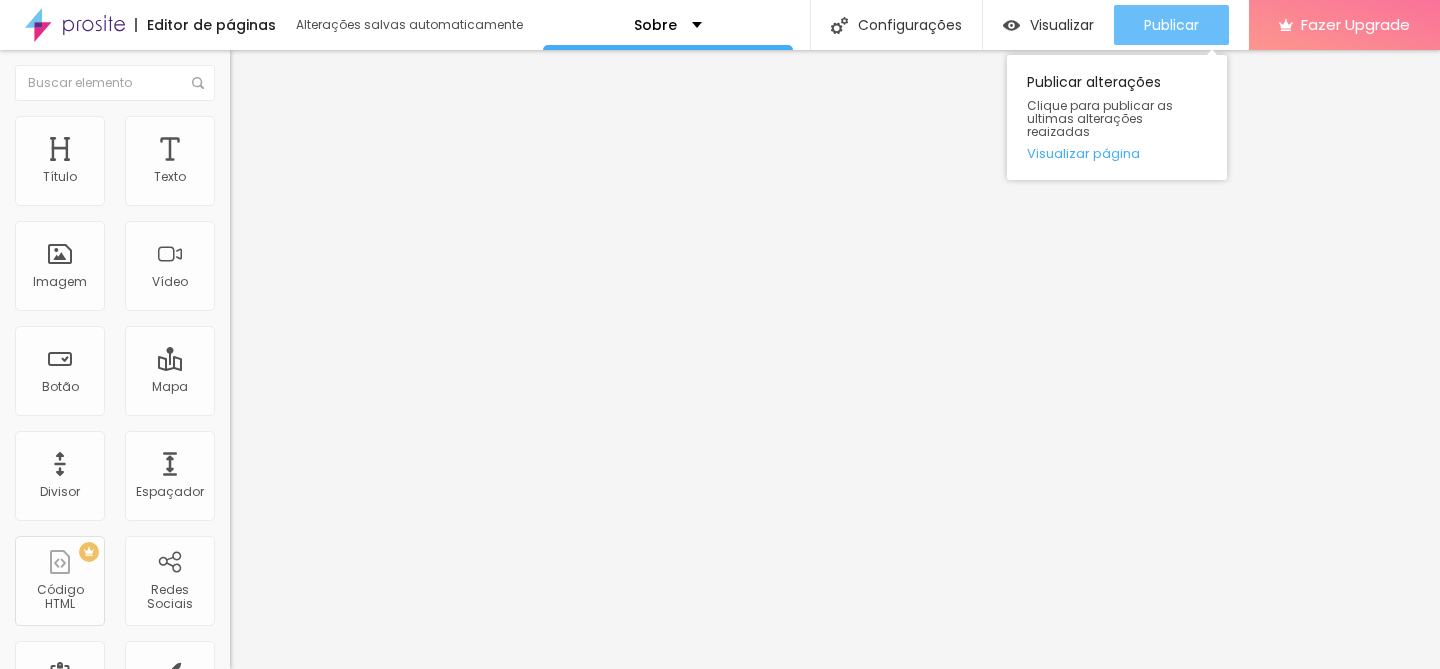 click on "Publicar" at bounding box center [1171, 25] 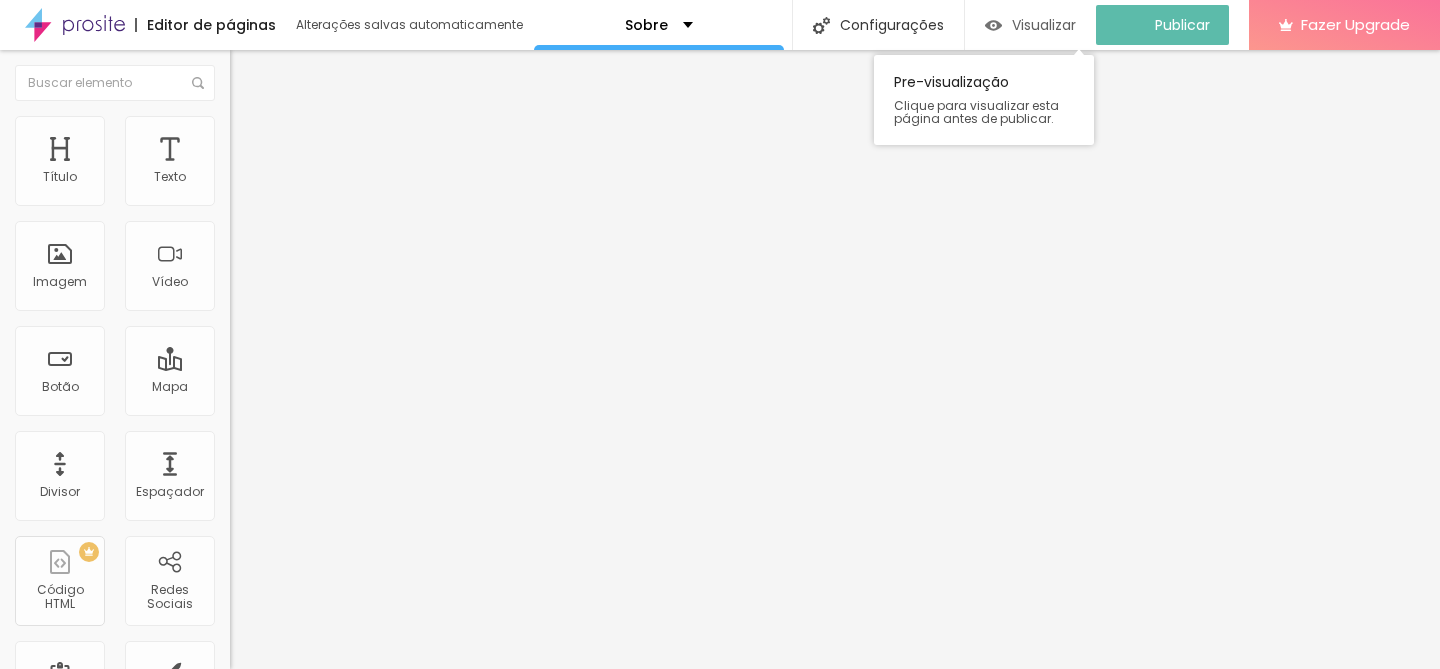 click on "Visualizar" at bounding box center [1044, 25] 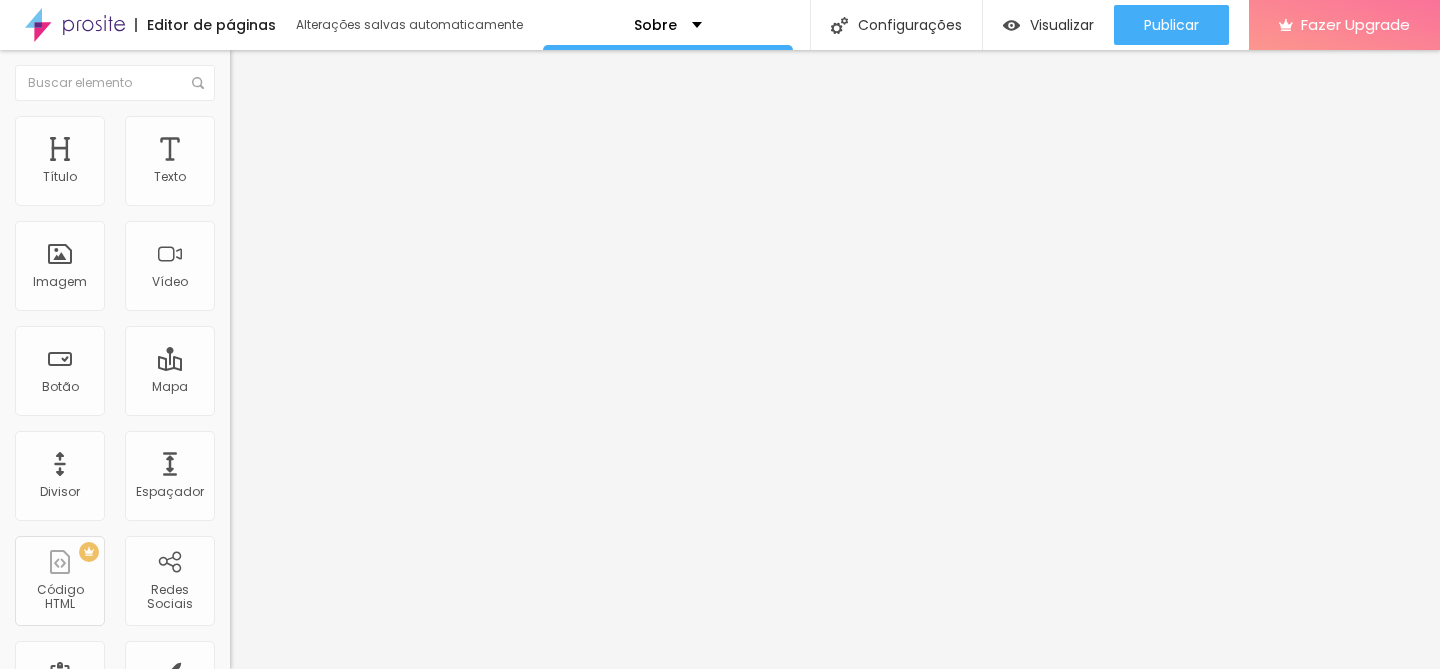 click on "Facebook" at bounding box center (345, 410) 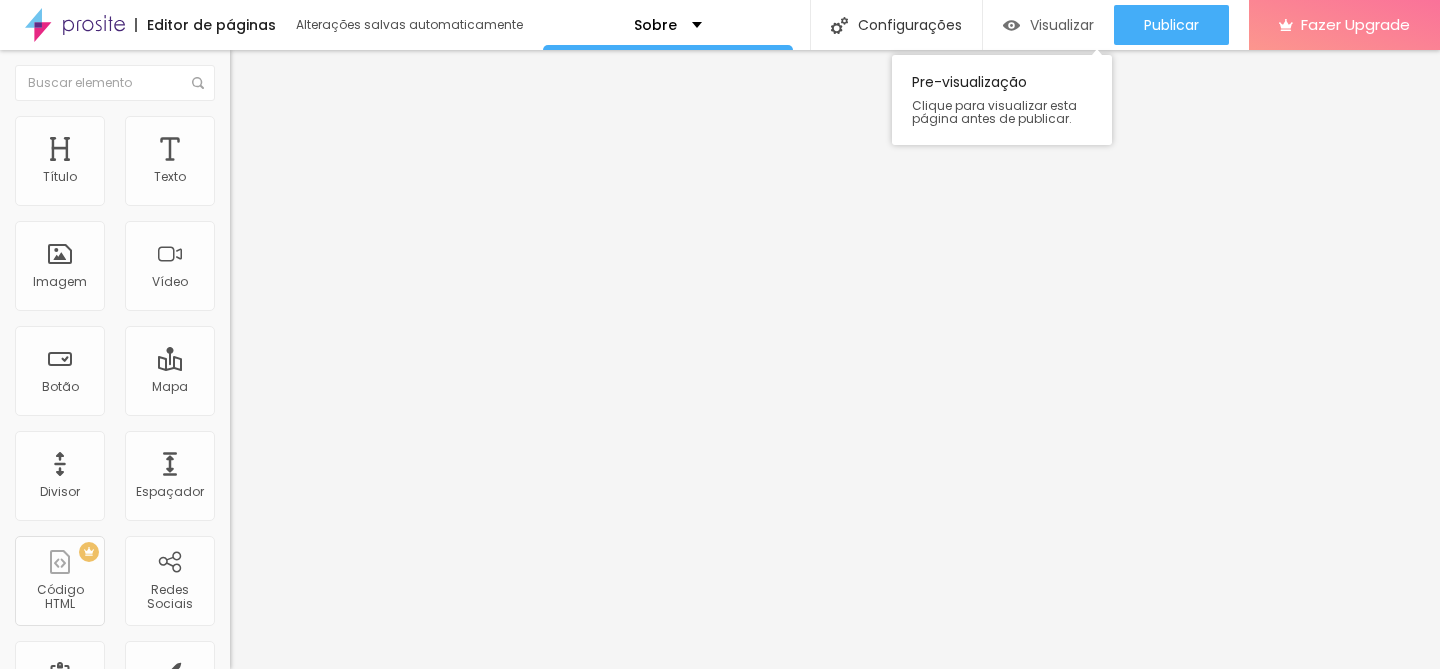 click on "Visualizar" at bounding box center (1048, 25) 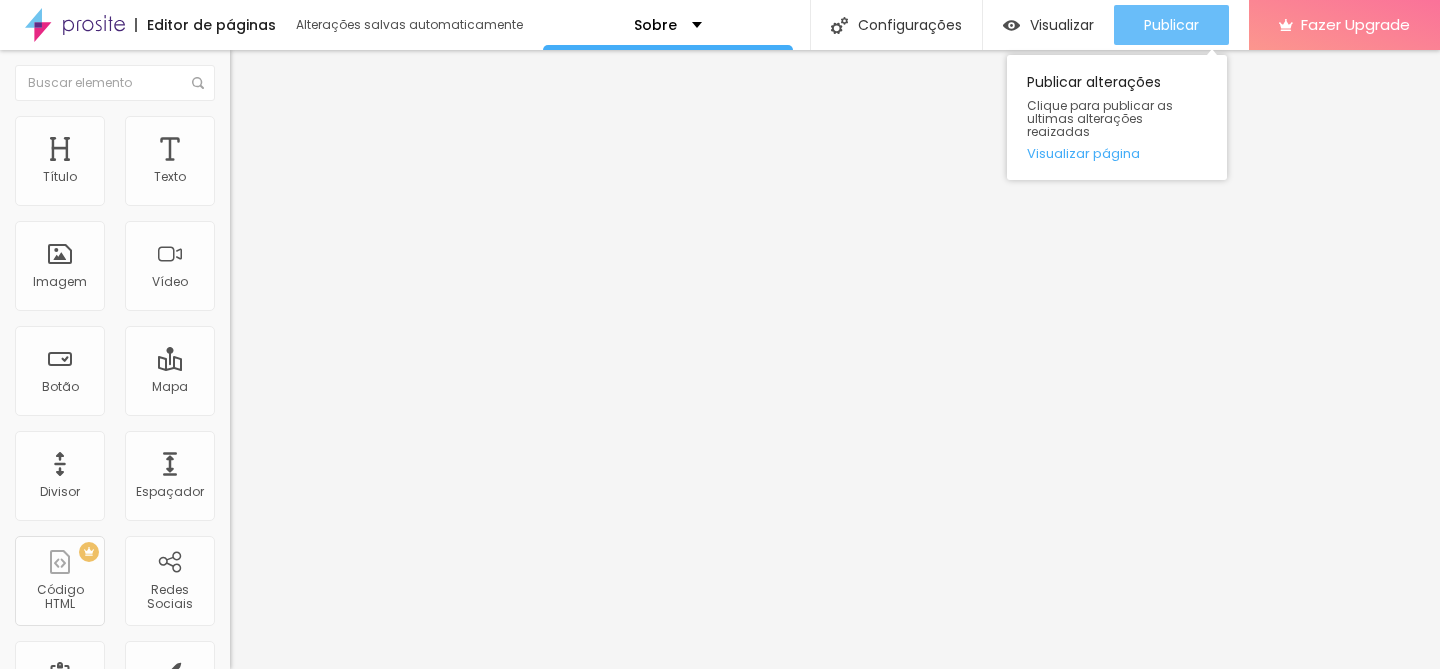 click on "Publicar" at bounding box center [1171, 25] 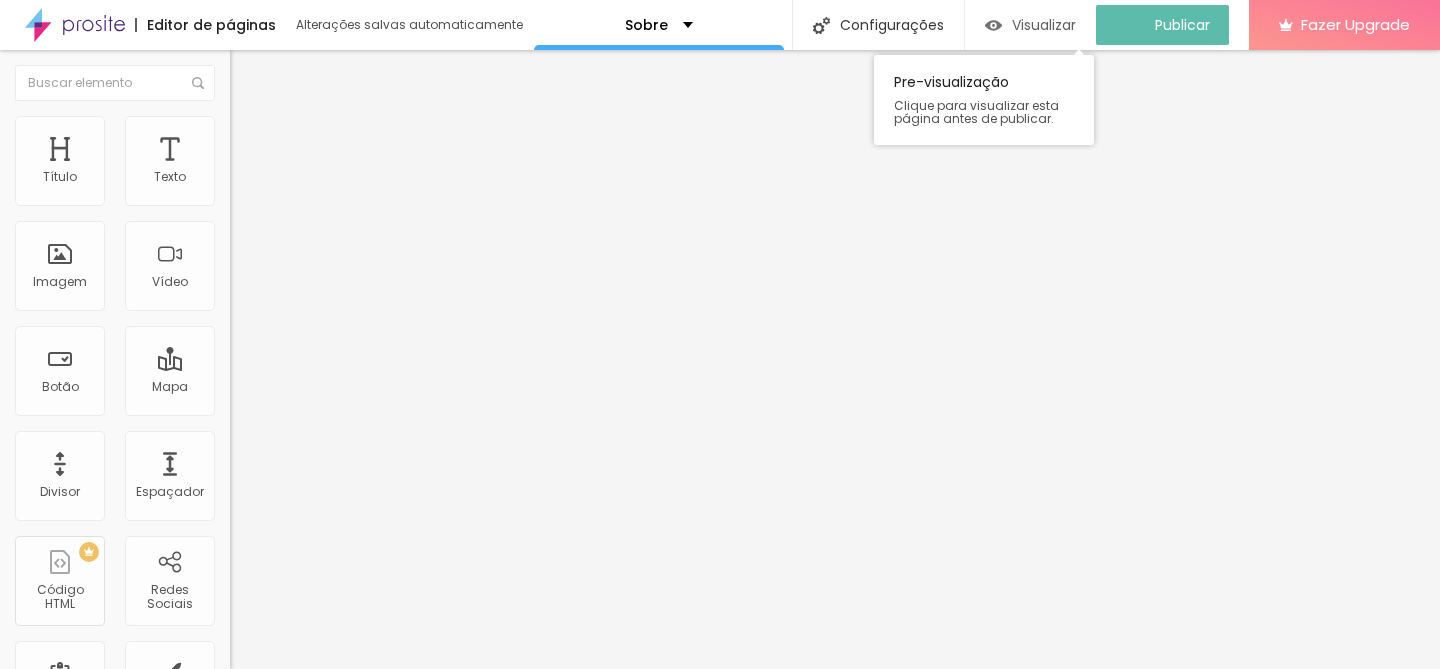 click on "Visualizar" at bounding box center (1044, 25) 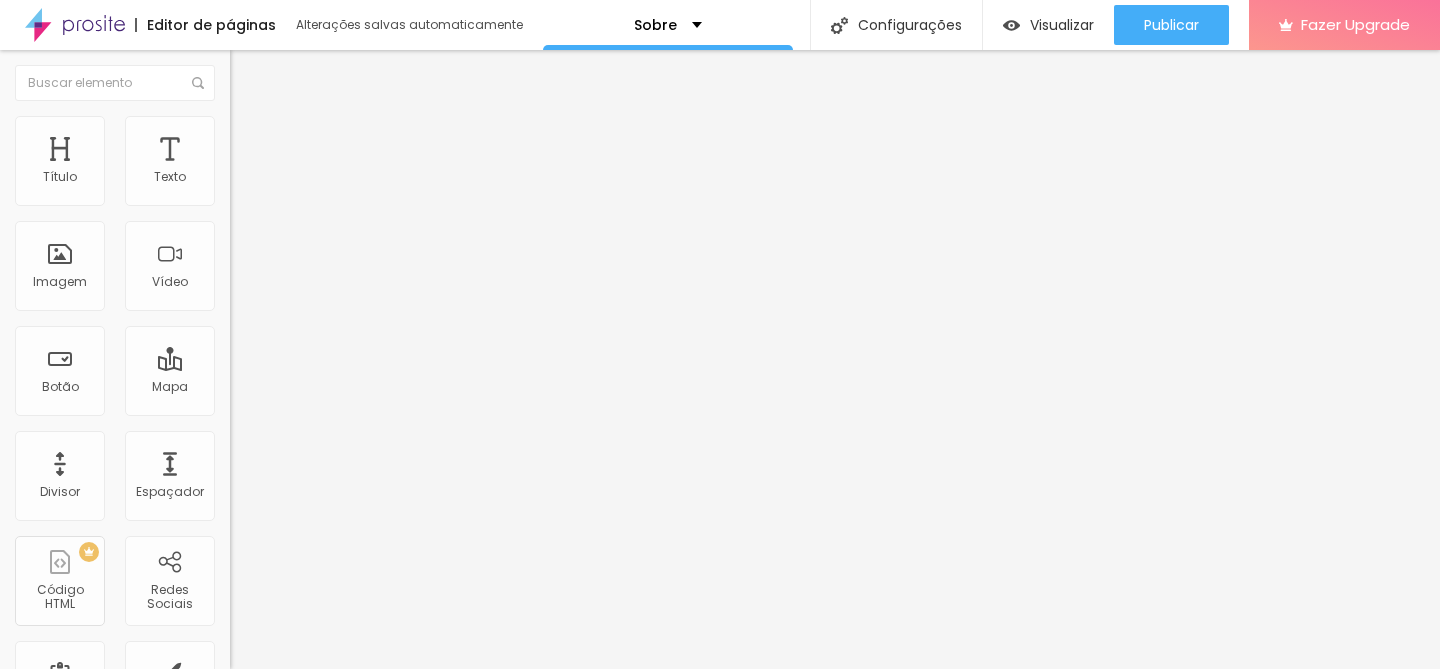 click on "Twitter" at bounding box center [345, 1624] 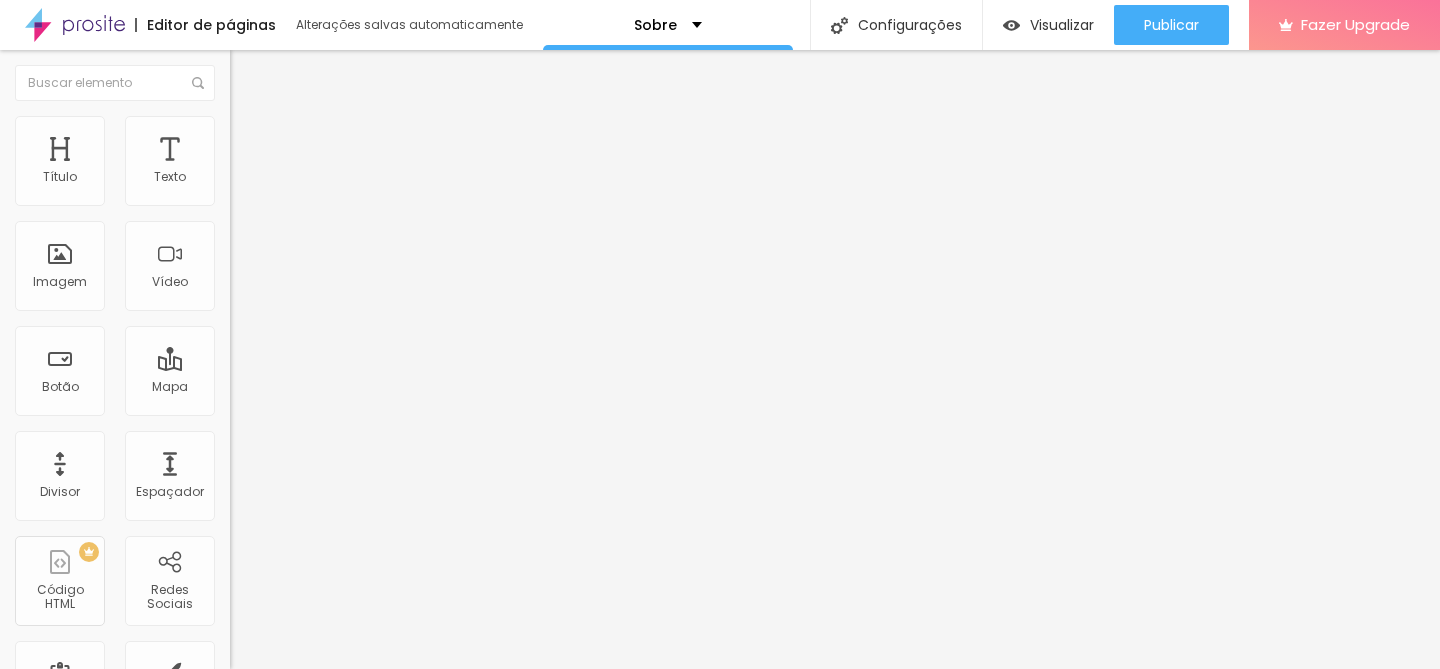 click on "WhatsApp" at bounding box center [89, 1149] 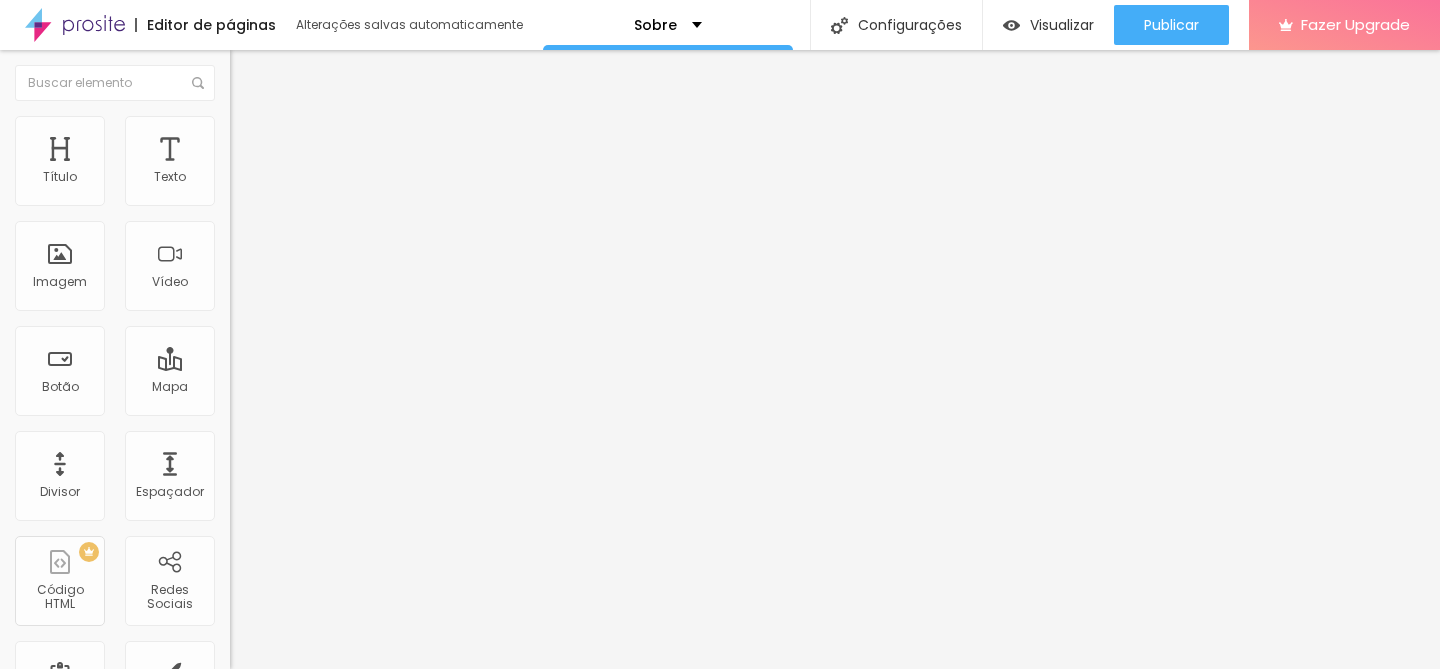 click on "https://" at bounding box center (350, 1904) 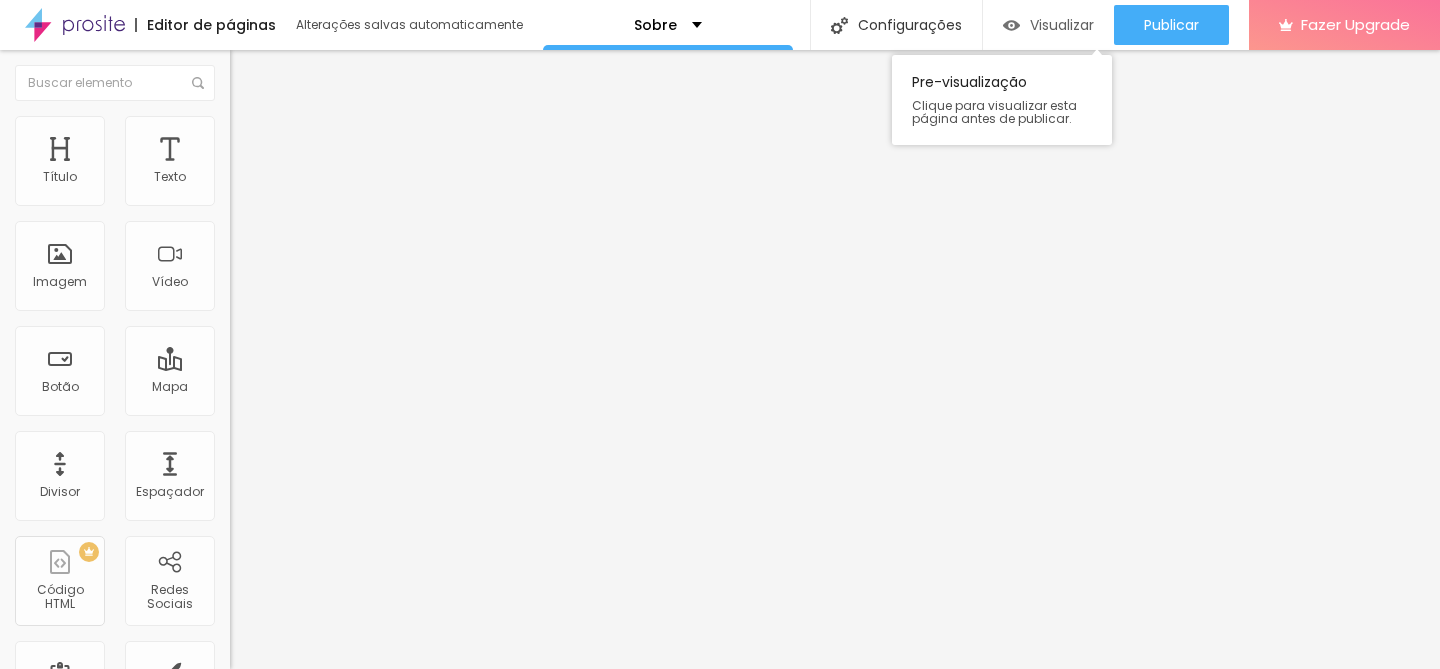 click on "Visualizar" at bounding box center [1062, 25] 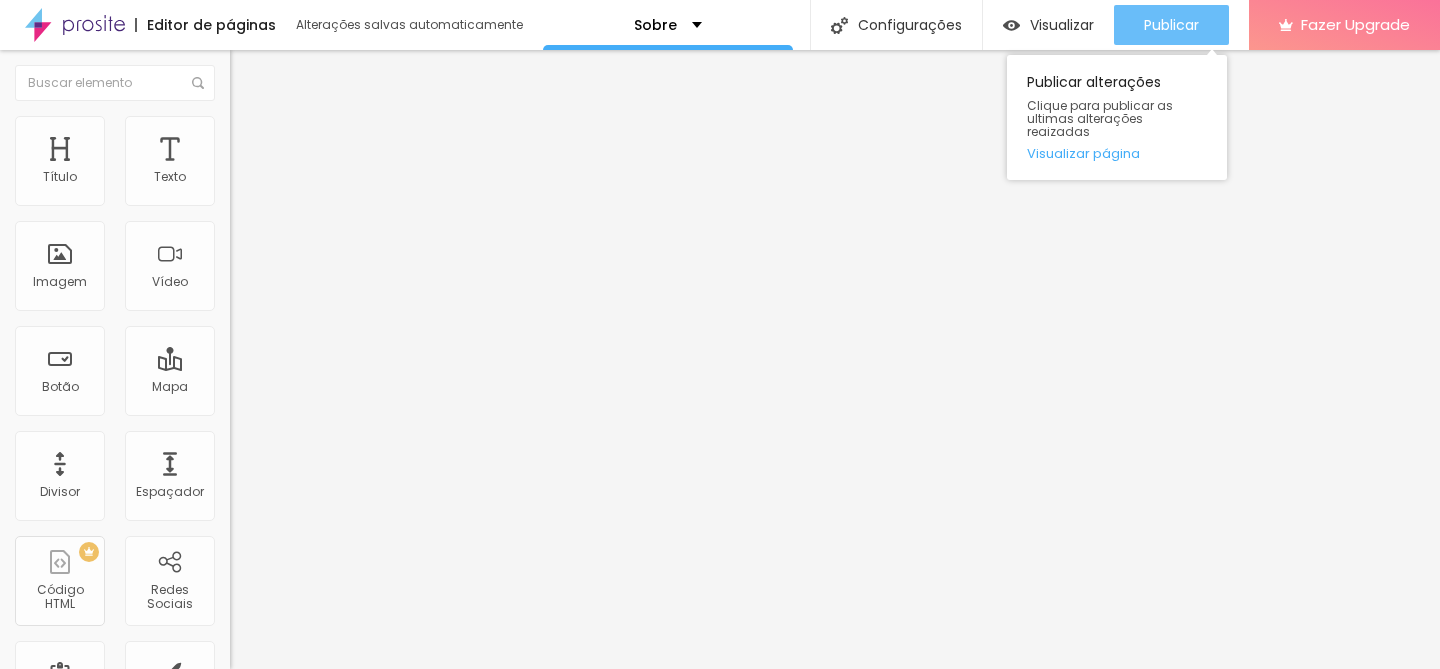 click on "Publicar" at bounding box center [1171, 25] 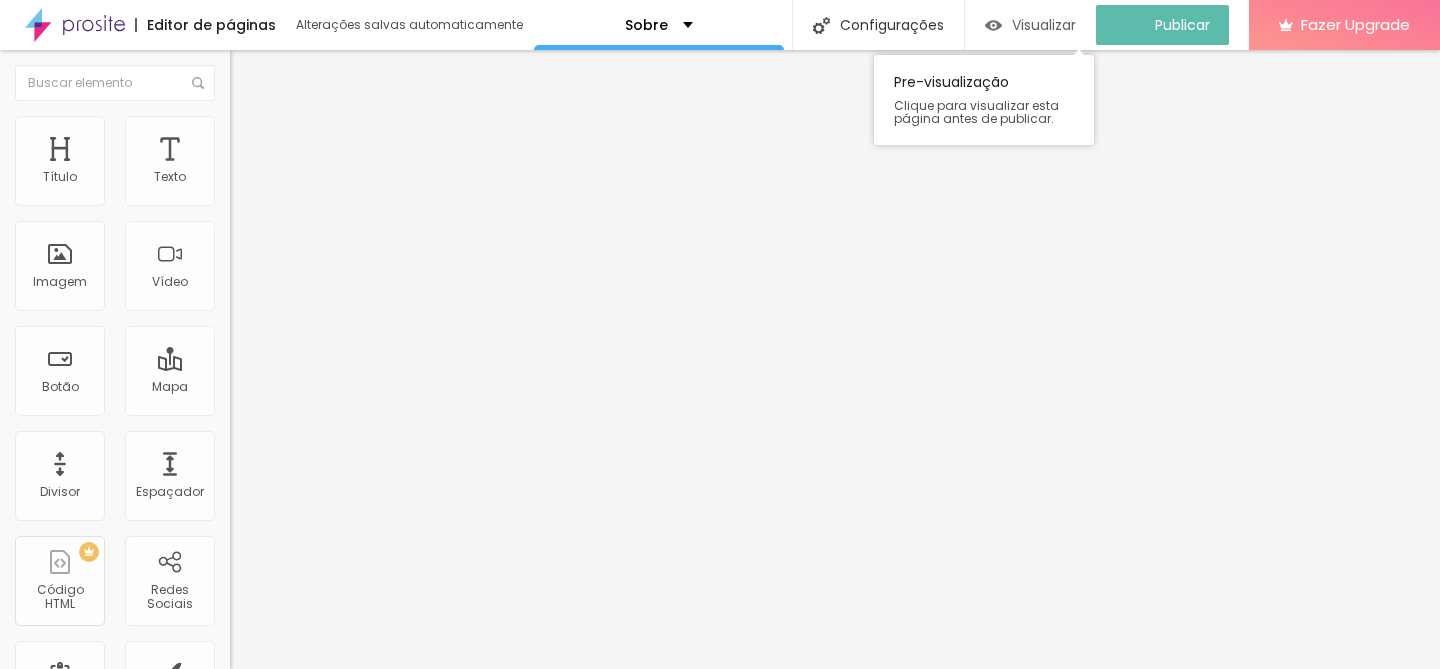 click on "Visualizar" at bounding box center [1044, 25] 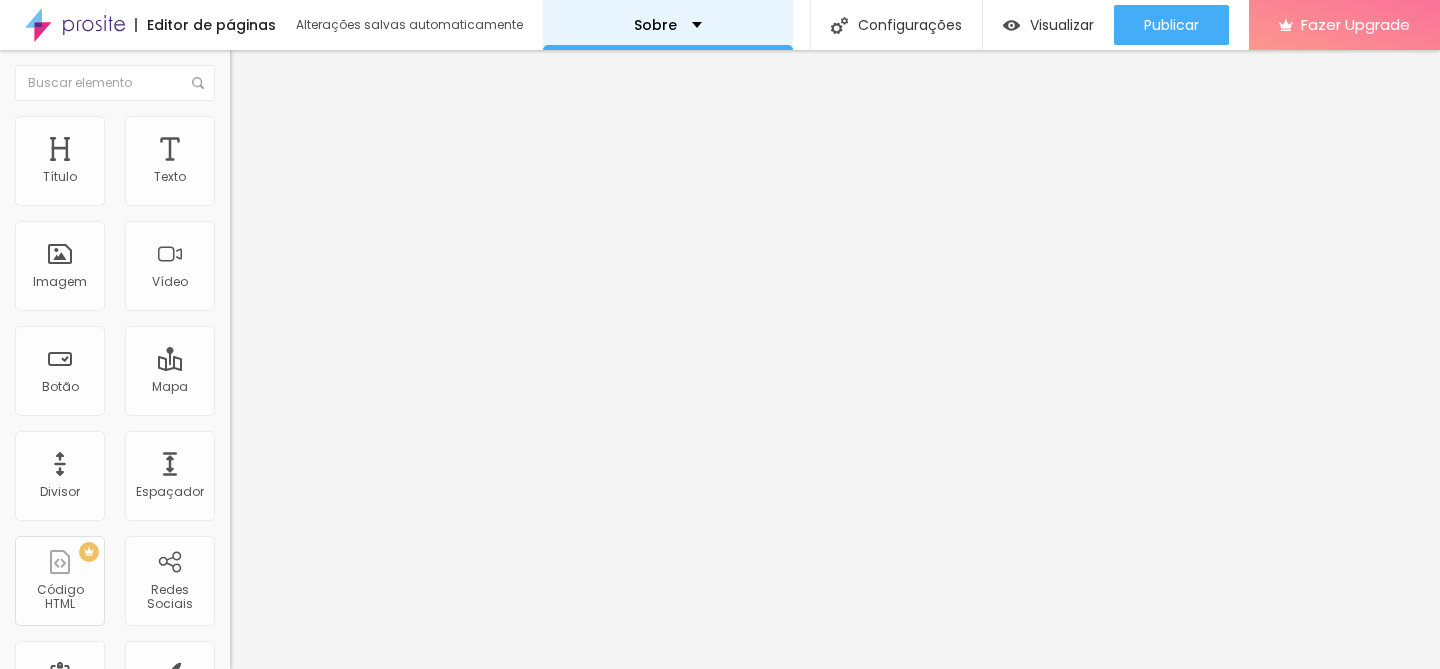 click on "Sobre" at bounding box center [668, 25] 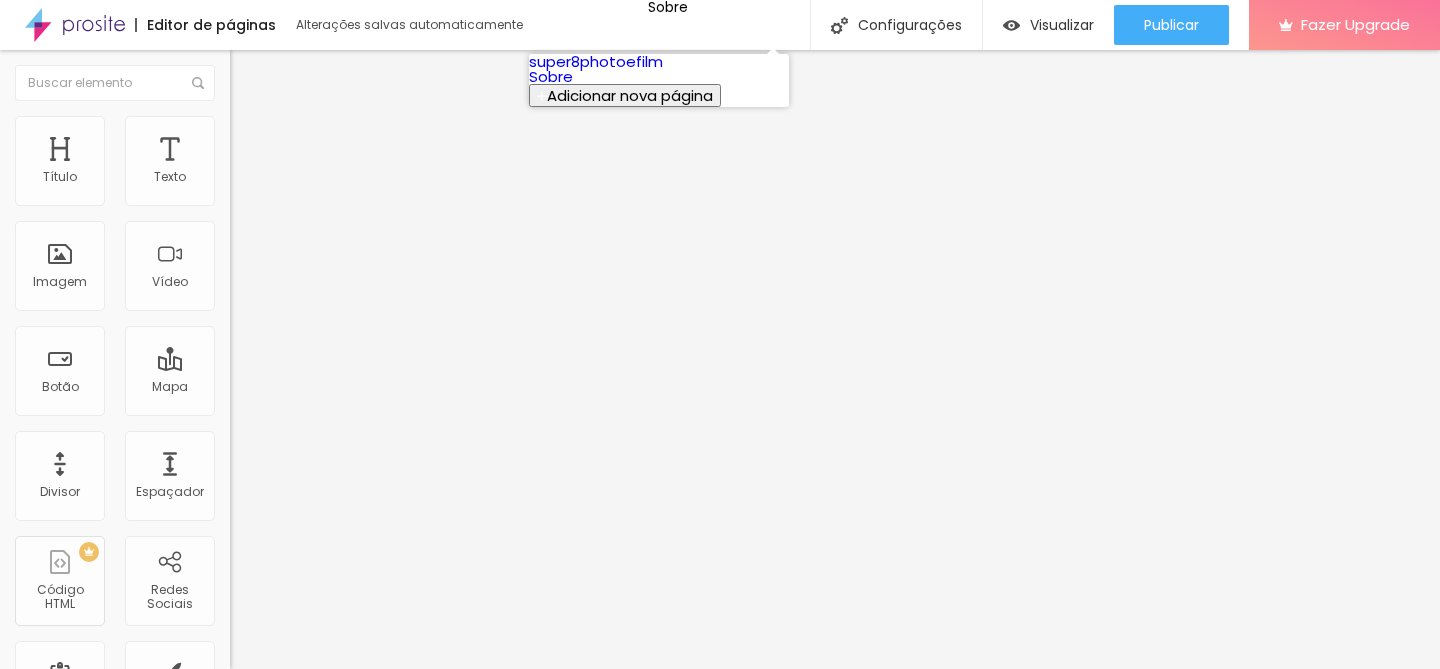 click on "super8photoefilm" at bounding box center [596, 61] 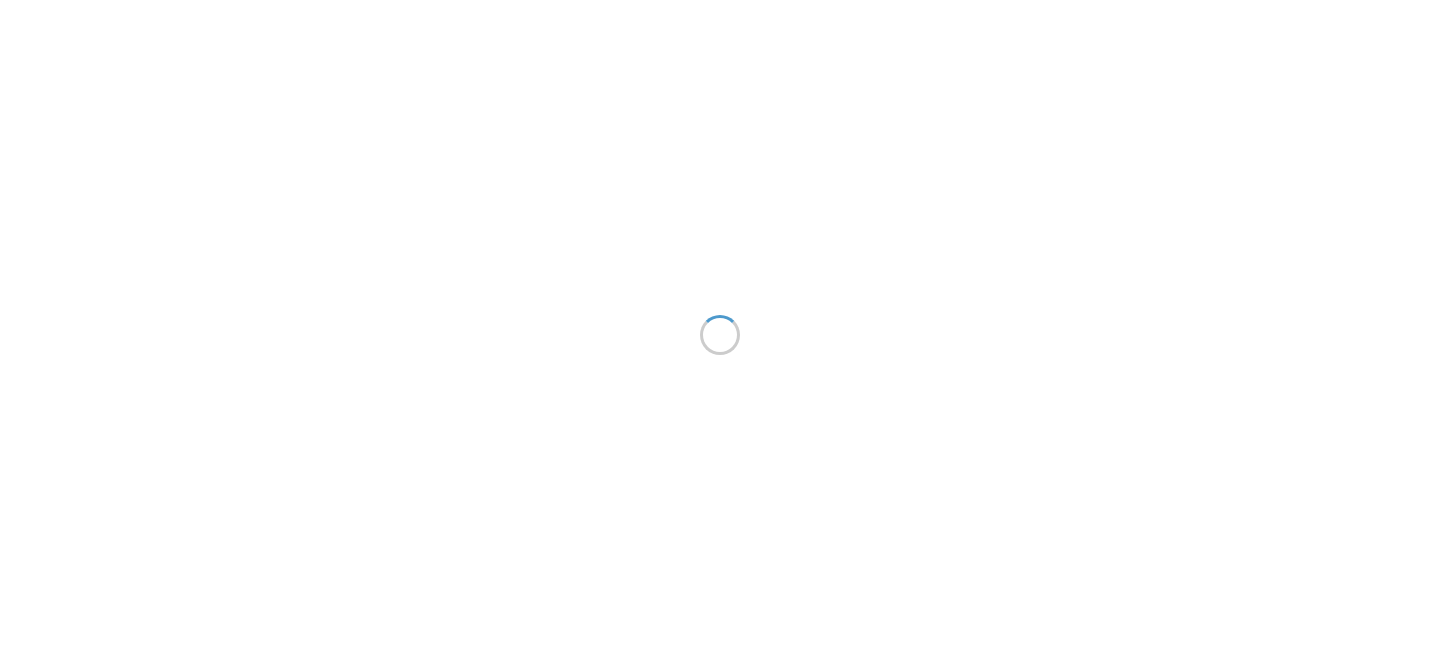 scroll, scrollTop: 0, scrollLeft: 0, axis: both 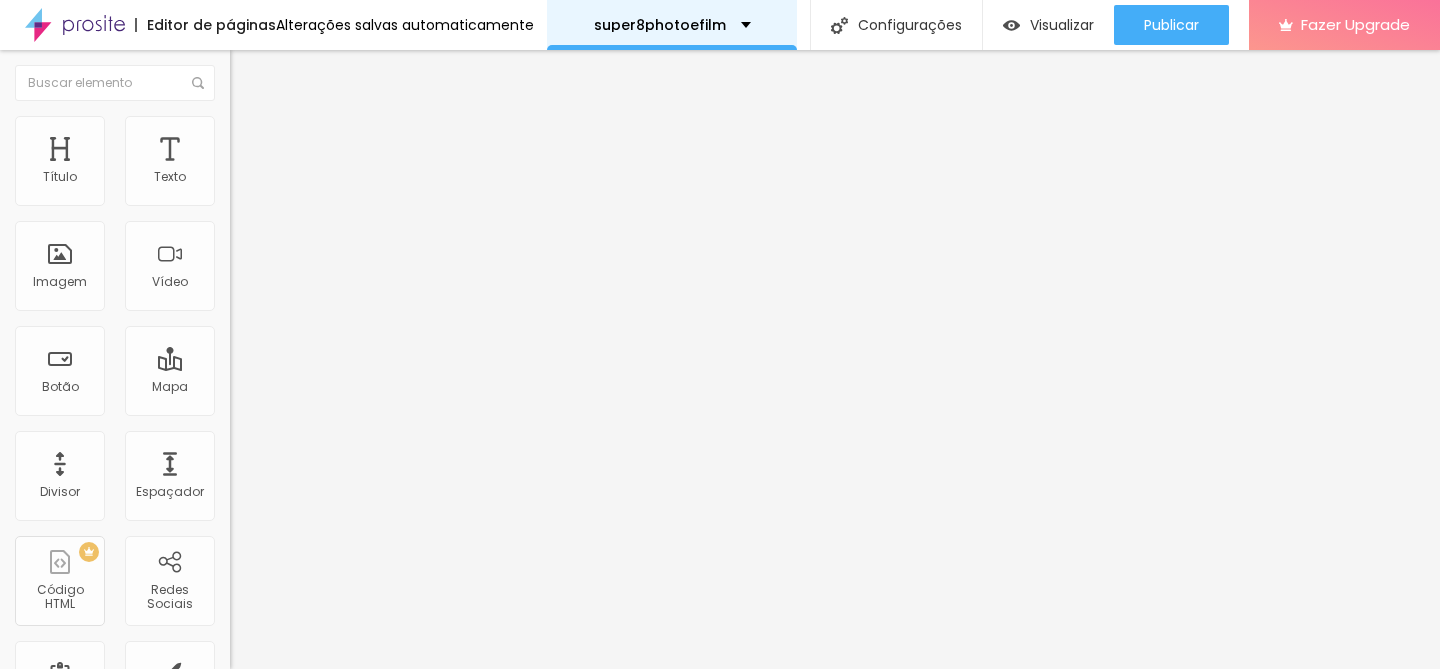 click on "super8photoefilm" at bounding box center (672, 25) 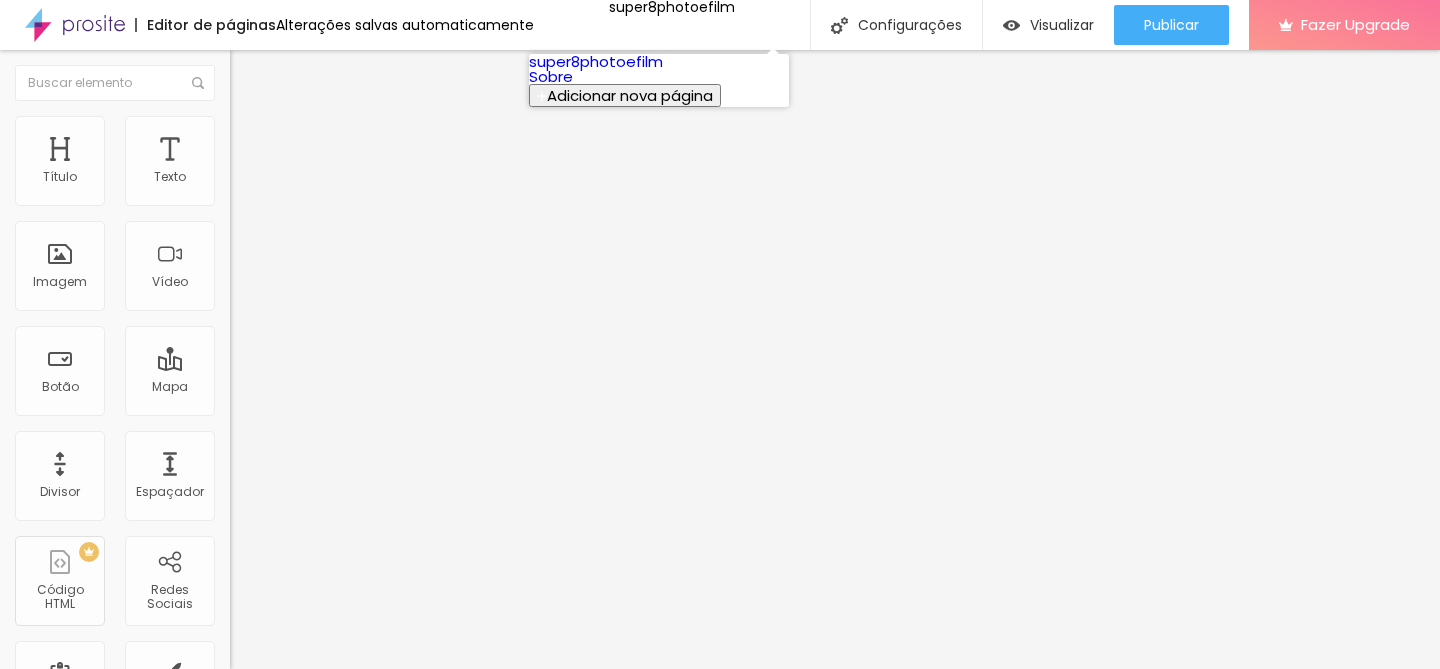 click on "super8photoefilm" at bounding box center [596, 61] 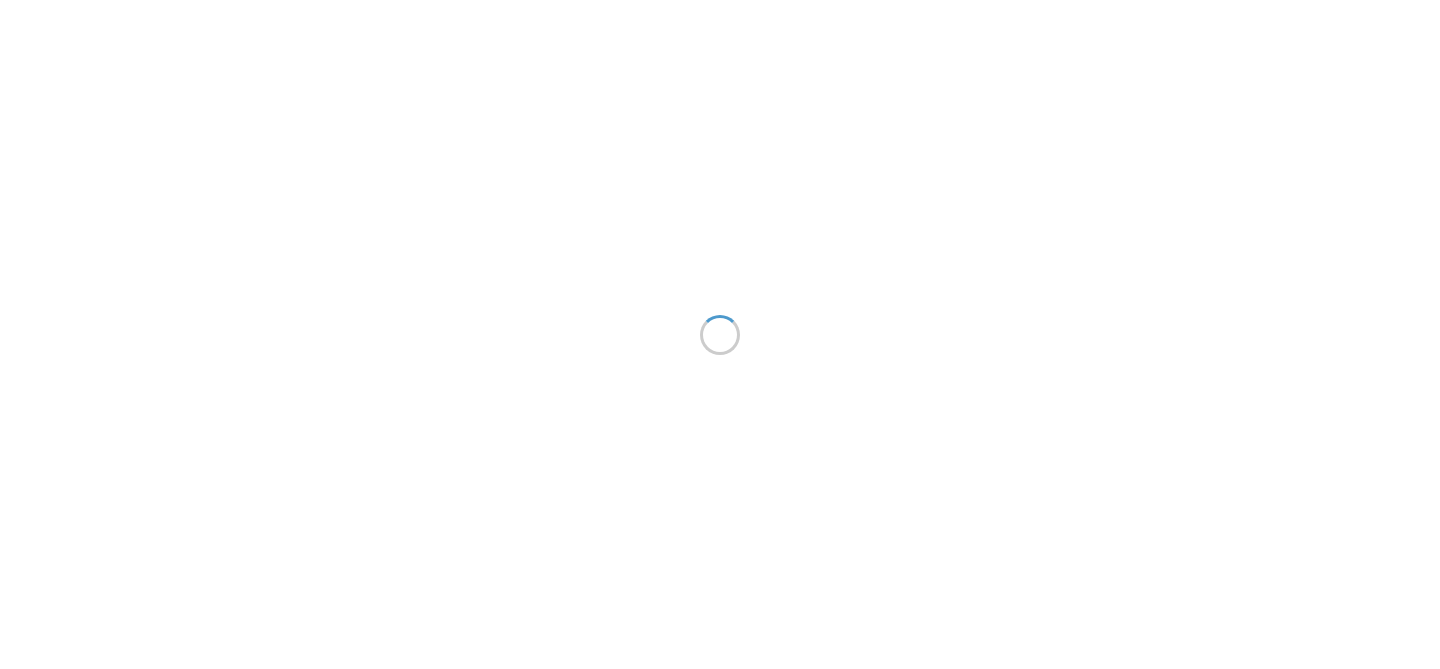 scroll, scrollTop: 0, scrollLeft: 0, axis: both 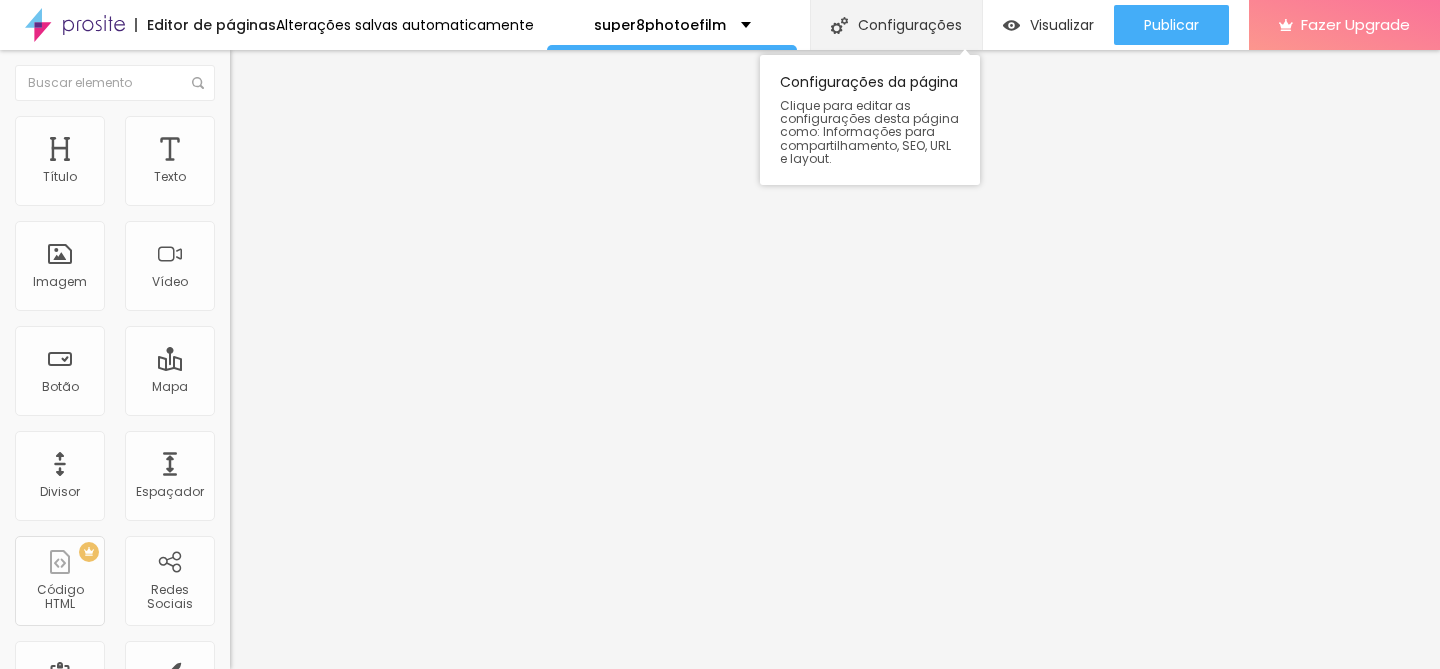 click on "Configurações" at bounding box center [896, 25] 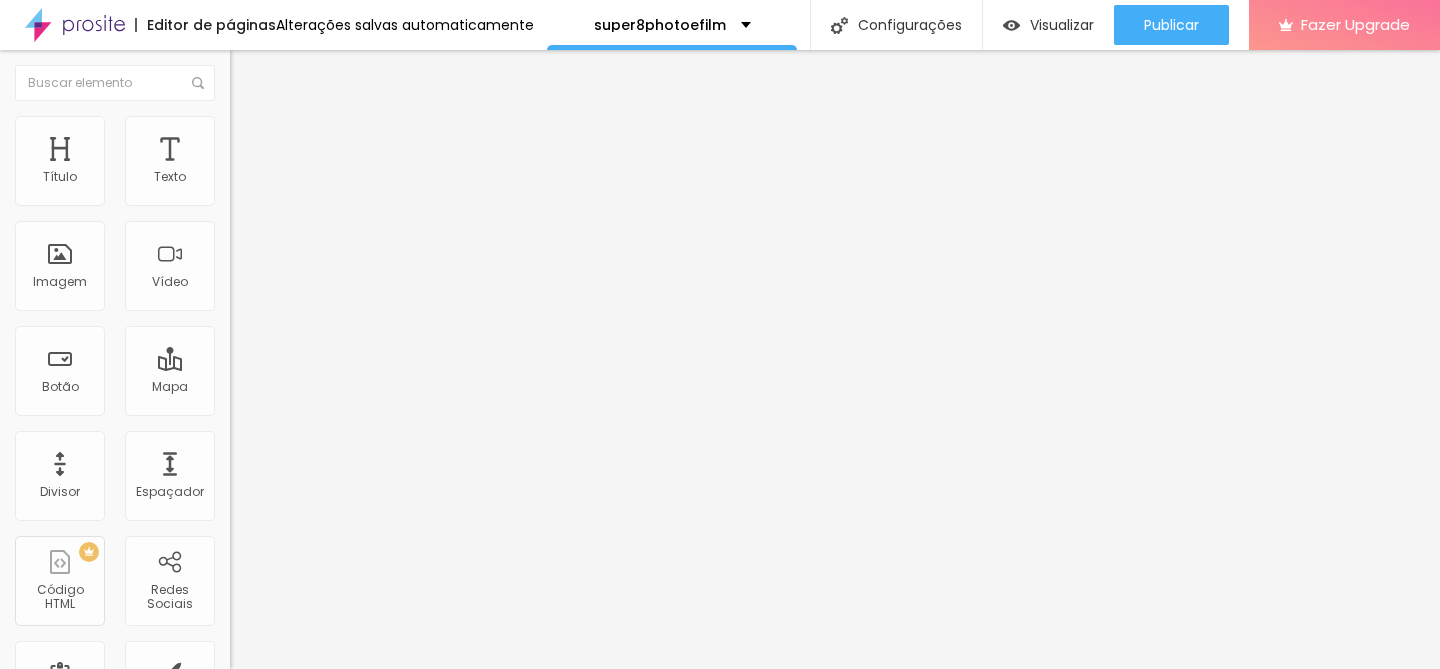 click on "Redes Sociais" at bounding box center [720, 717] 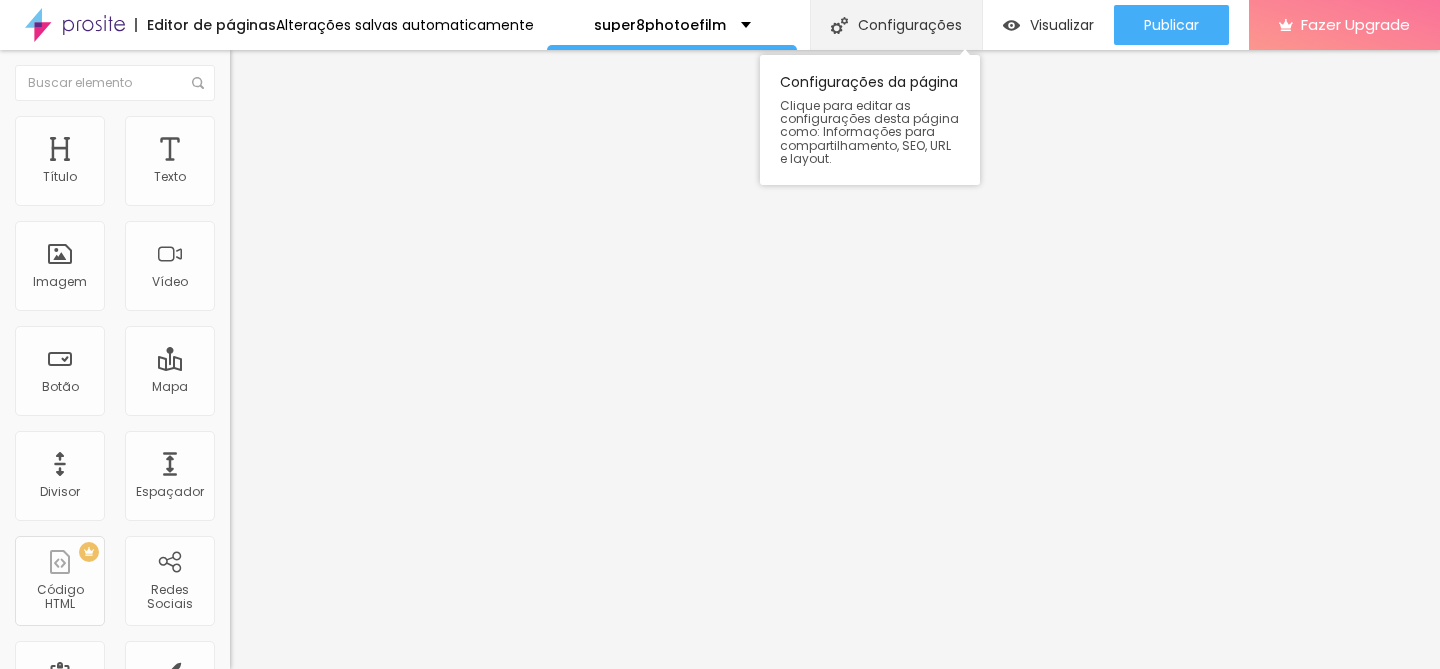 click on "Configurações" at bounding box center [896, 25] 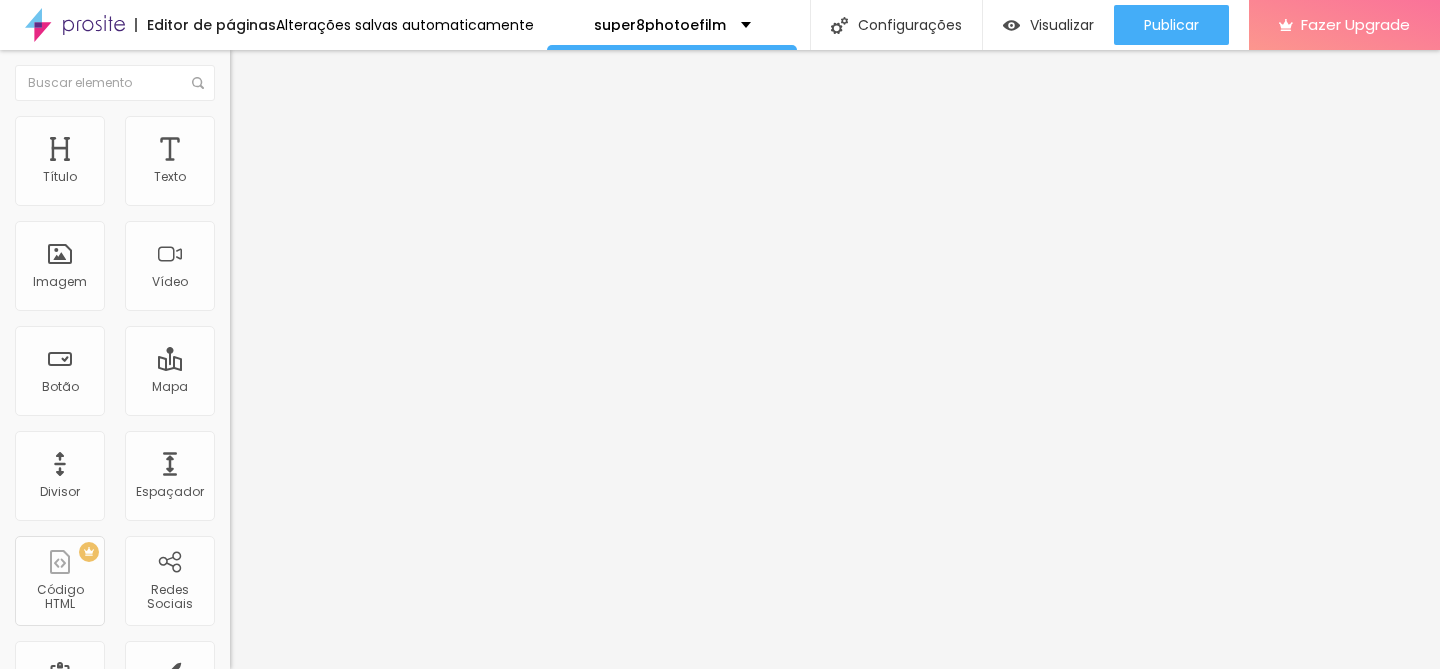 click at bounding box center [720, 690] 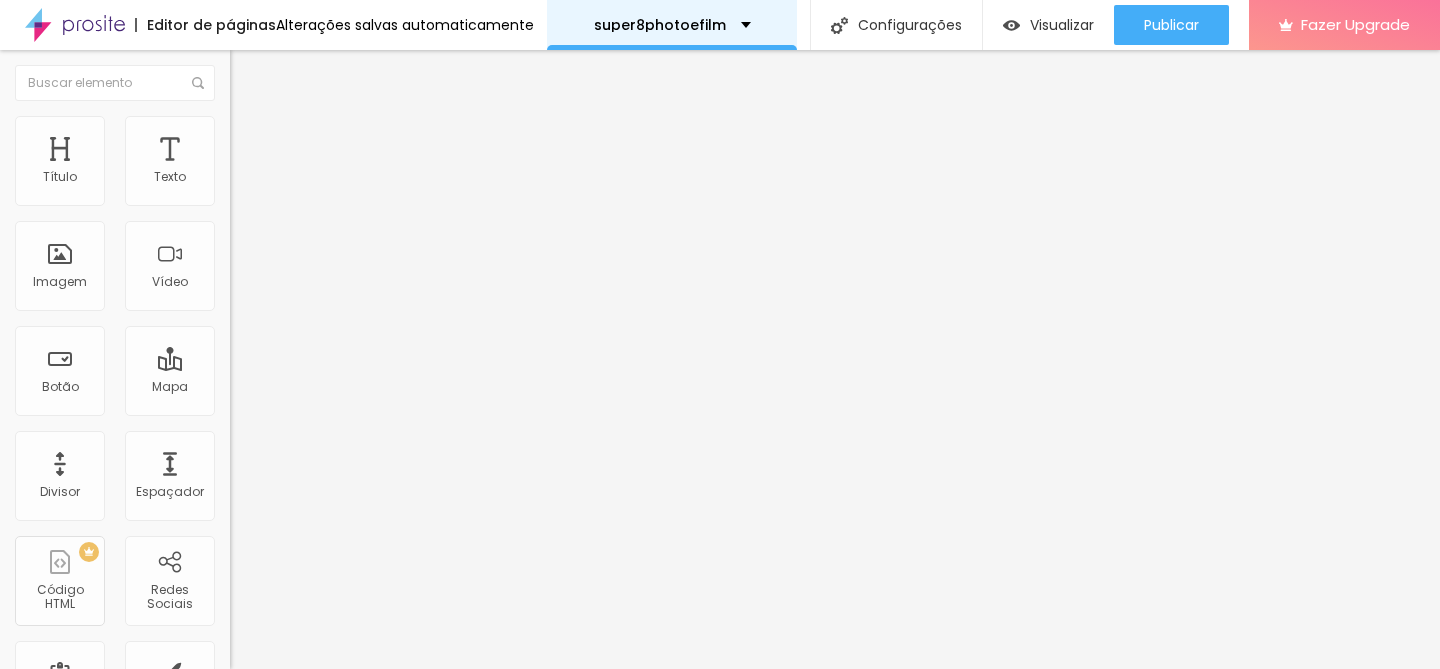click on "super8photoefilm" at bounding box center [672, 25] 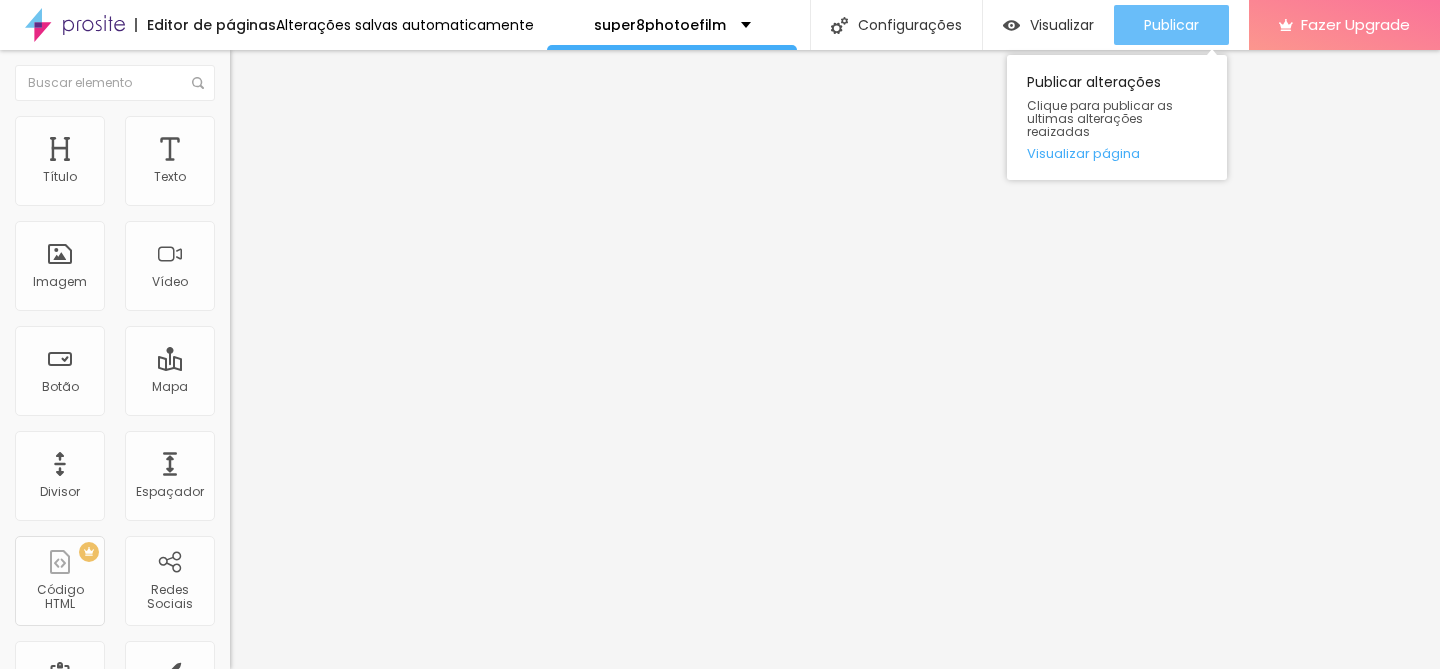 click on "Publicar" at bounding box center (1171, 25) 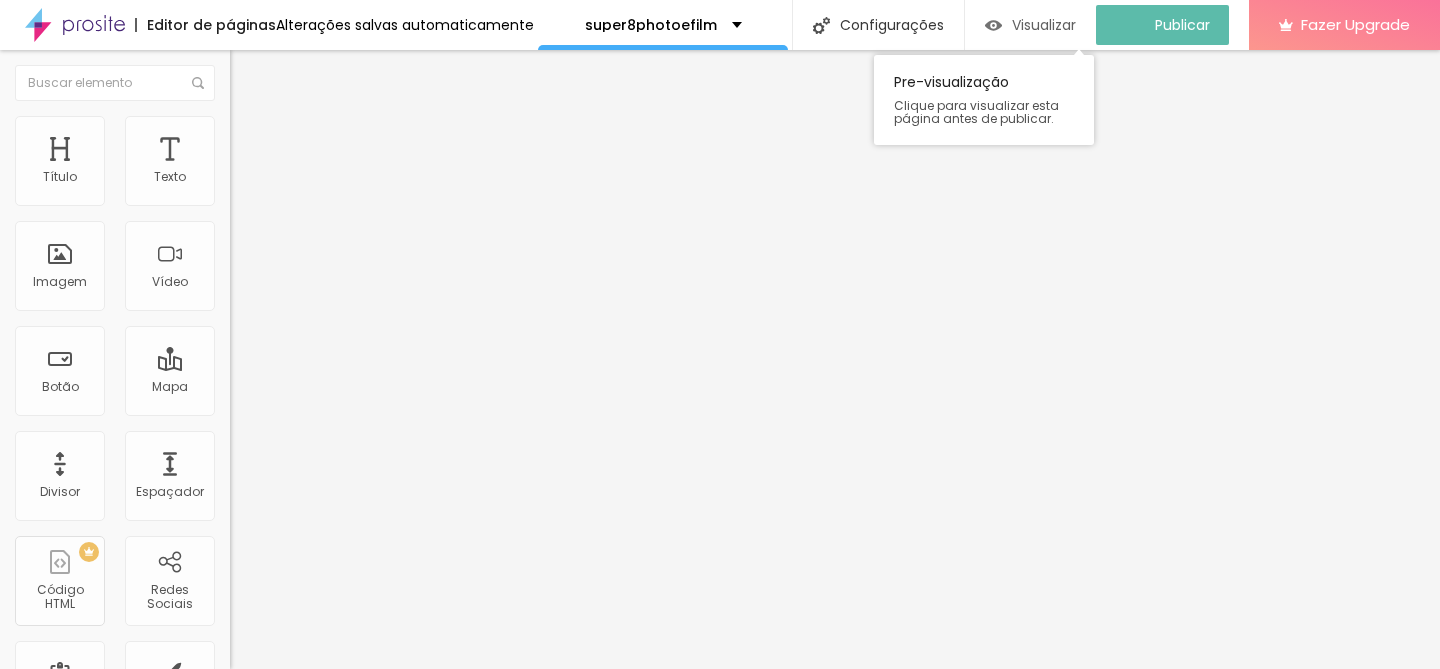 click on "Visualizar" at bounding box center (1044, 25) 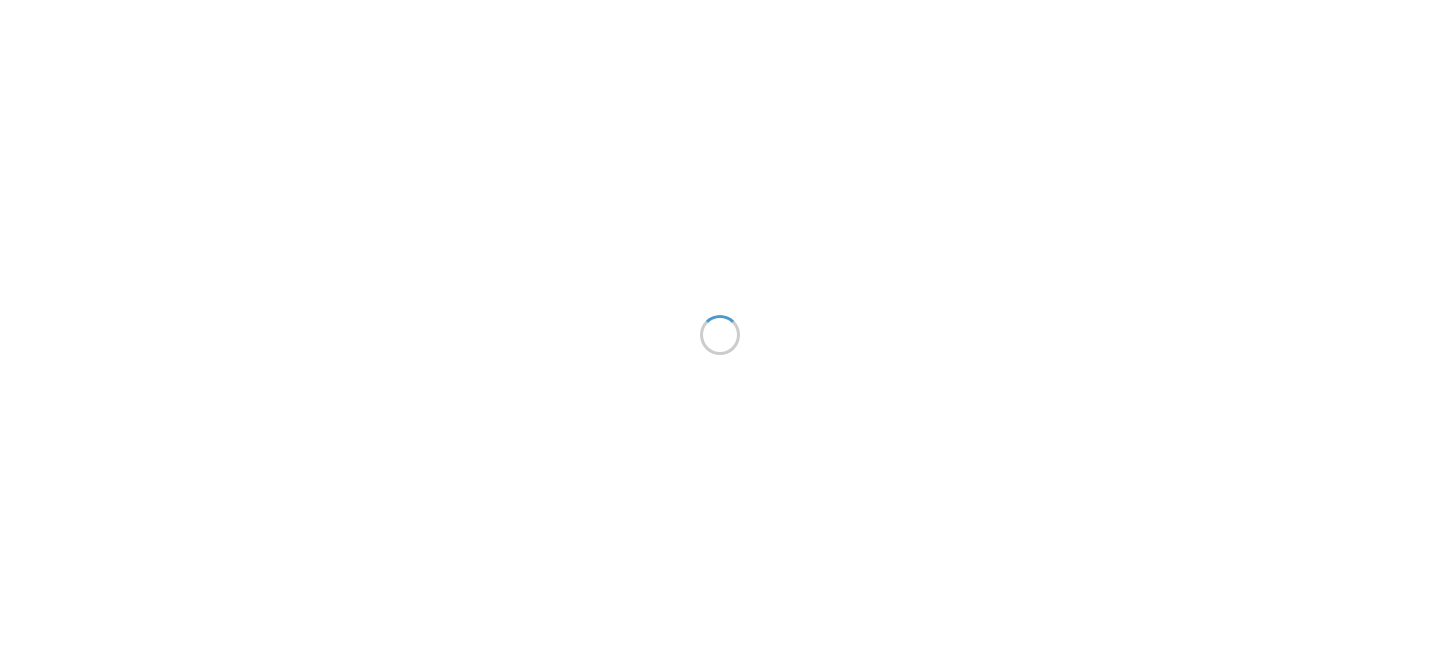 scroll, scrollTop: 0, scrollLeft: 0, axis: both 